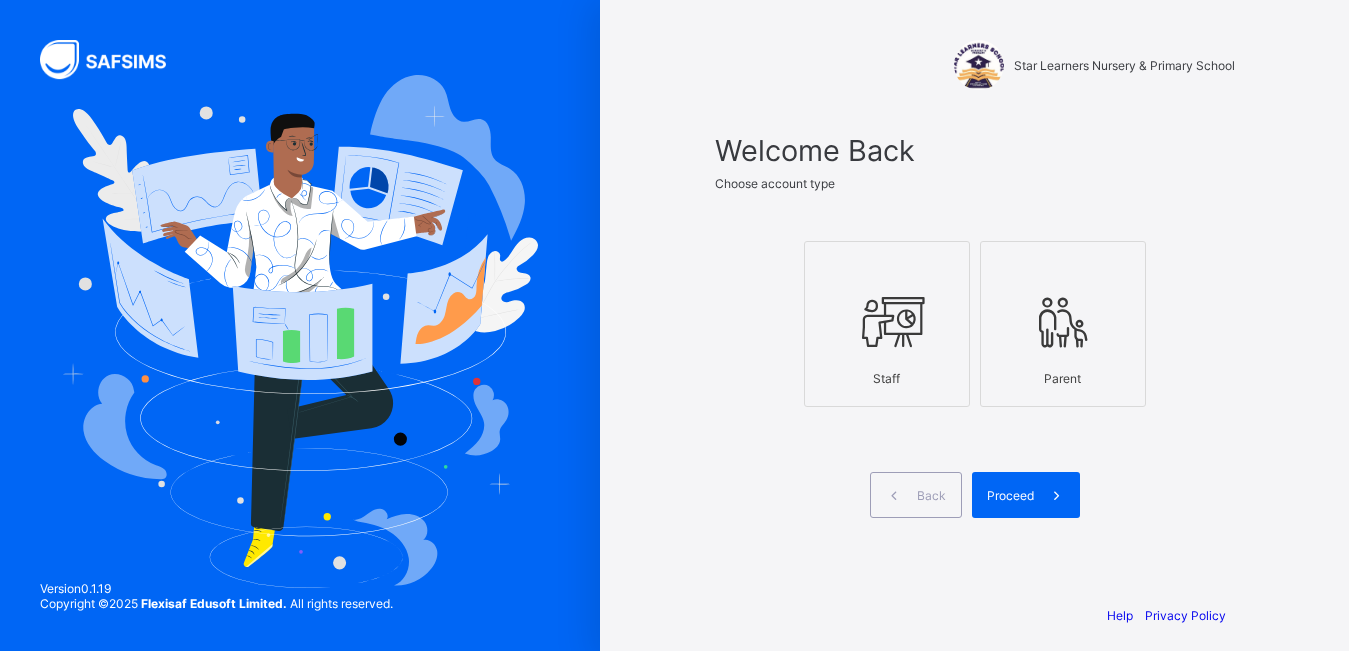 scroll, scrollTop: 0, scrollLeft: 0, axis: both 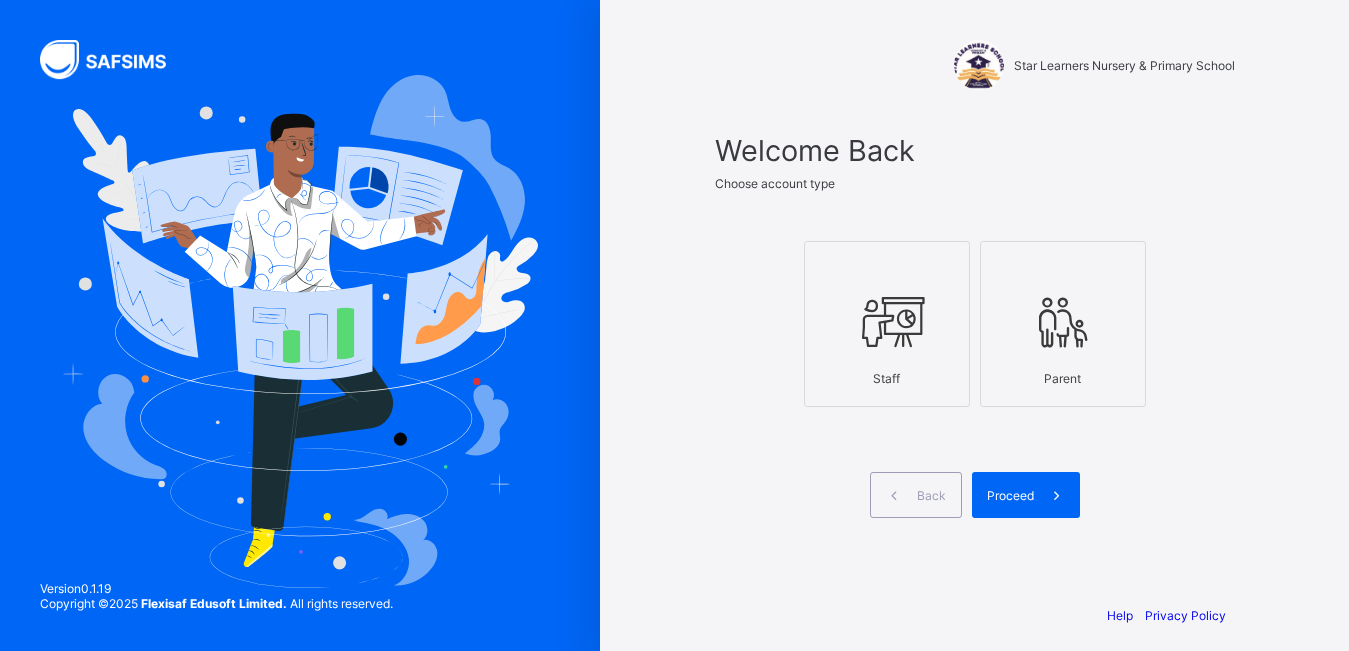 click on "Staff" at bounding box center (887, 378) 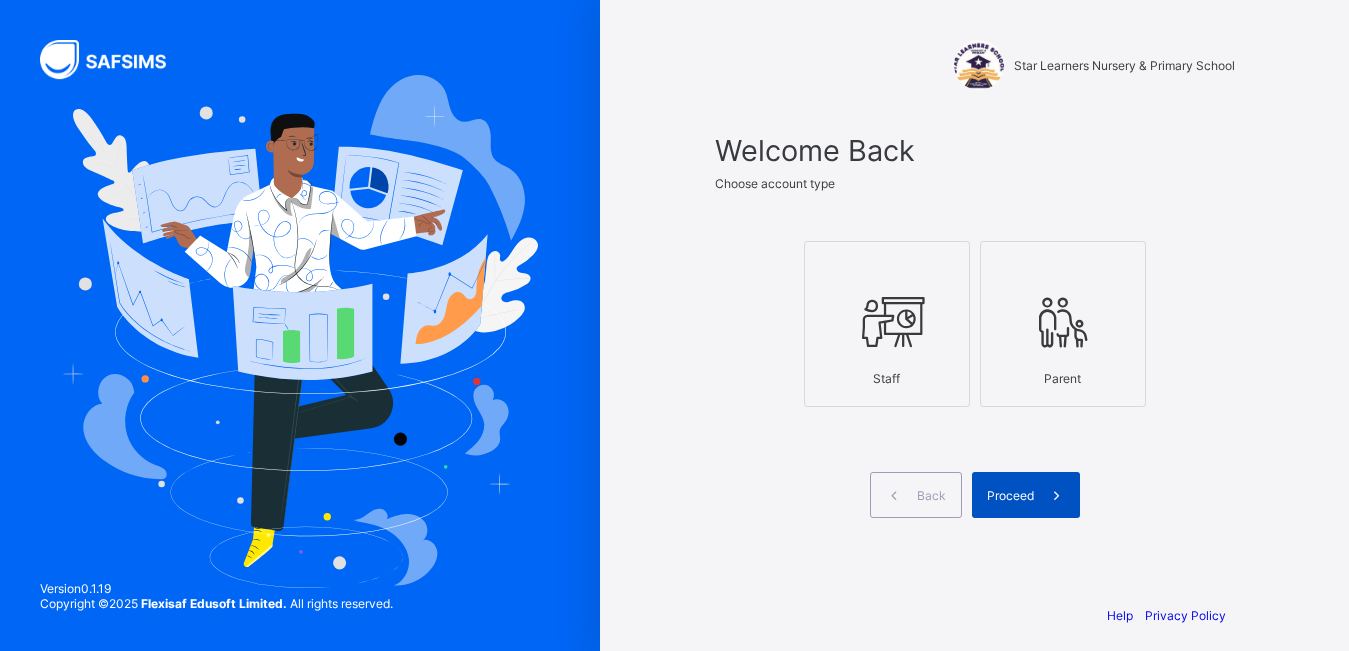 click on "Proceed" at bounding box center [1010, 495] 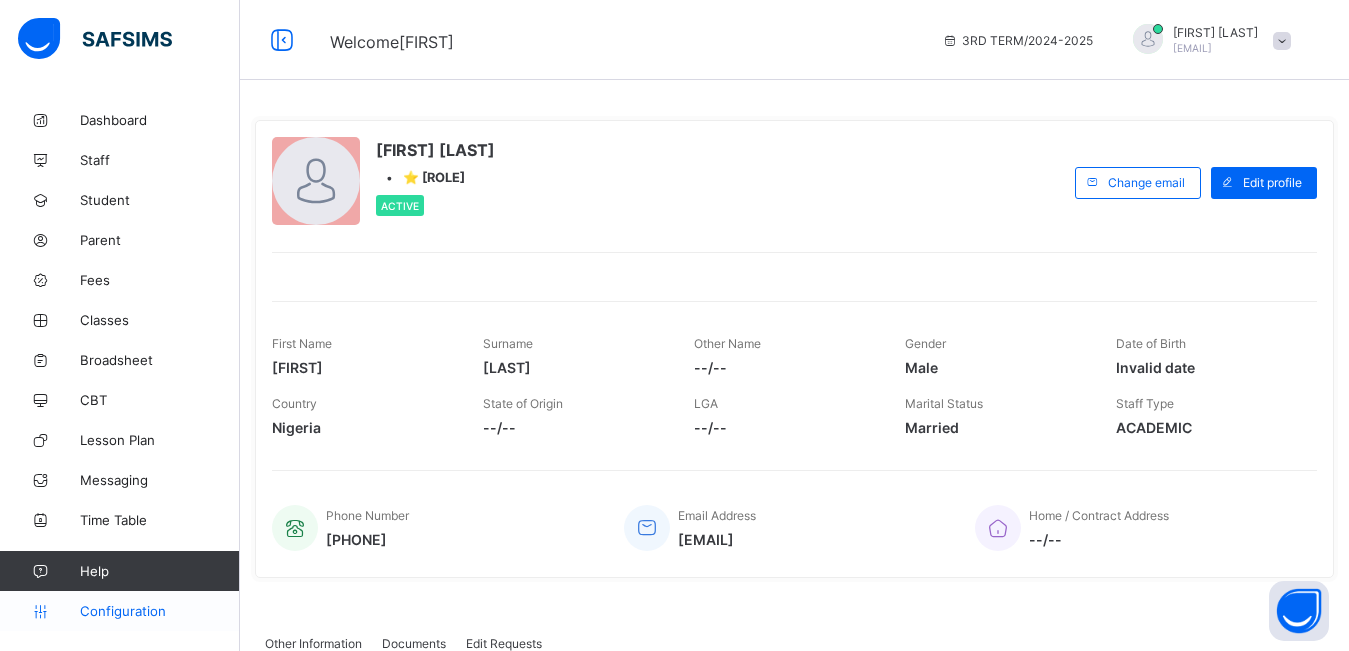 click on "Configuration" at bounding box center (159, 611) 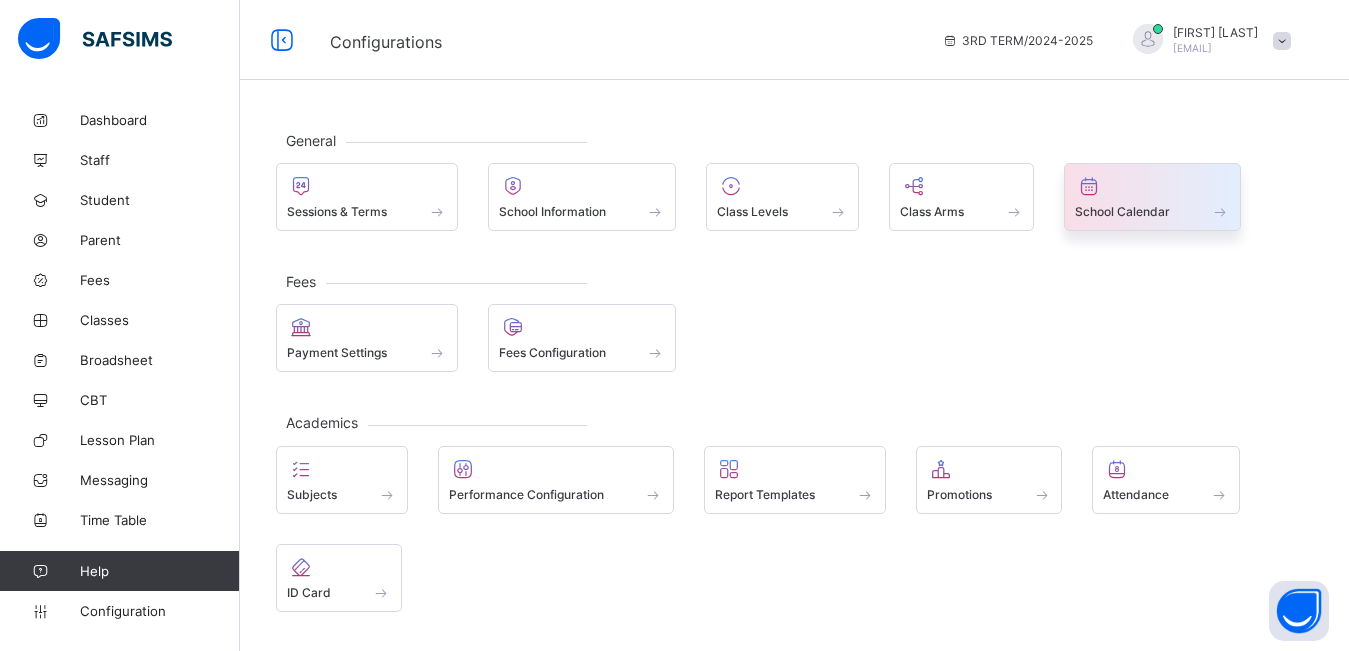 click at bounding box center (1152, 186) 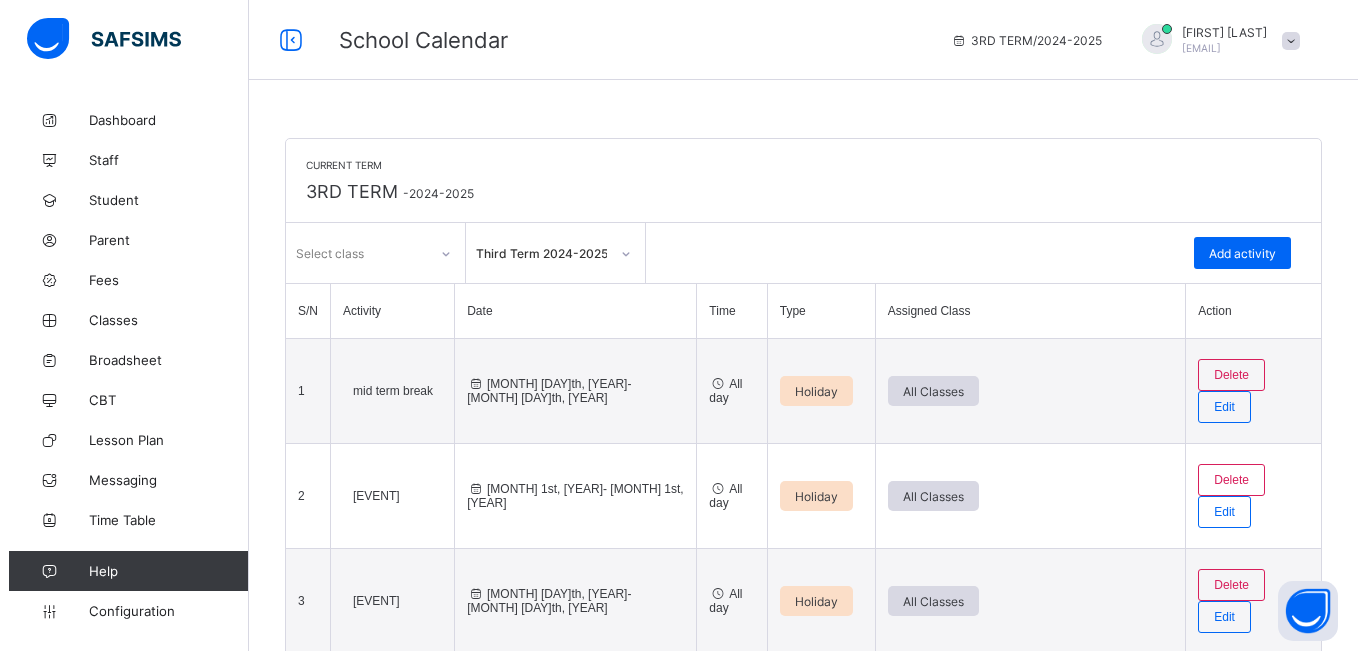 scroll, scrollTop: 1, scrollLeft: 0, axis: vertical 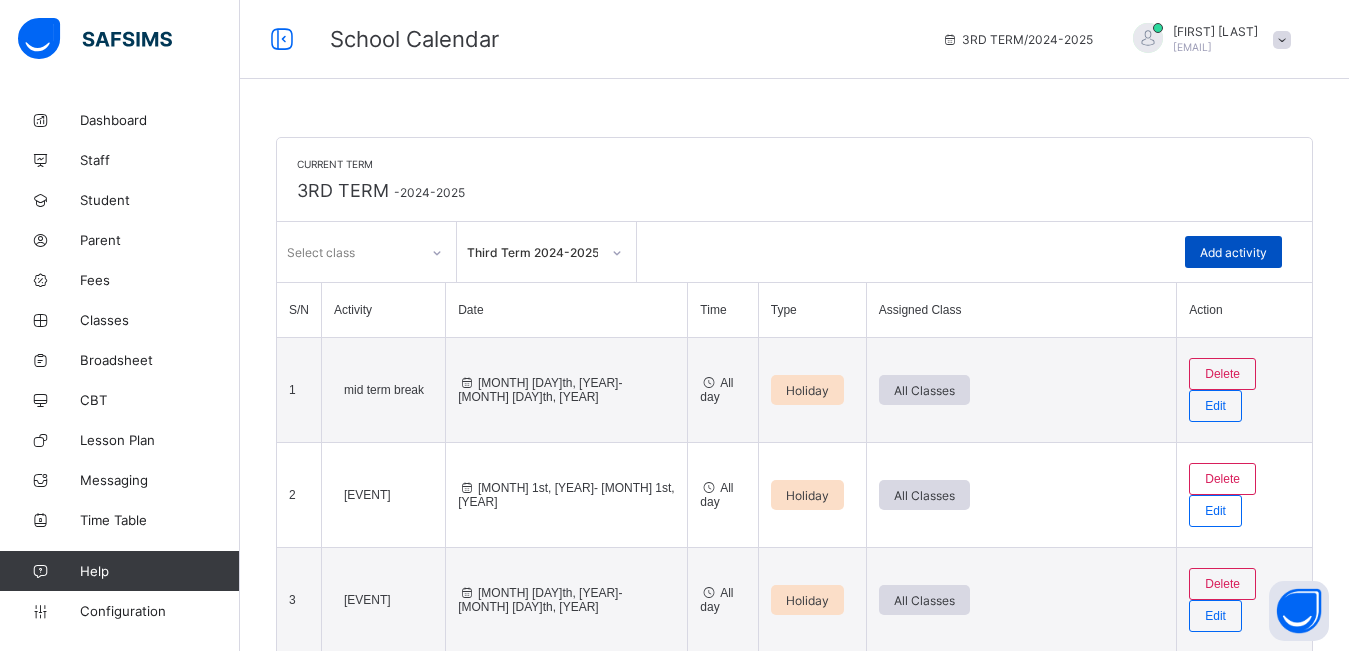 click on "Add activity" at bounding box center [1233, 252] 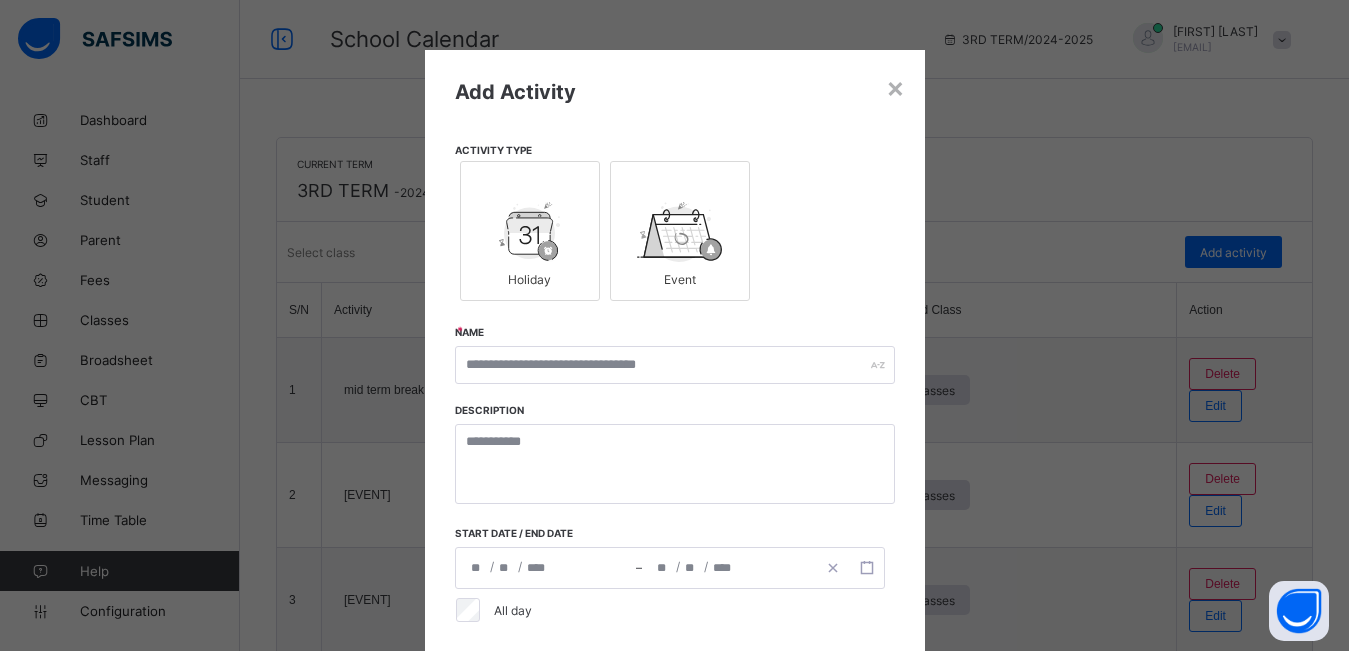 click on "Holiday" at bounding box center [530, 279] 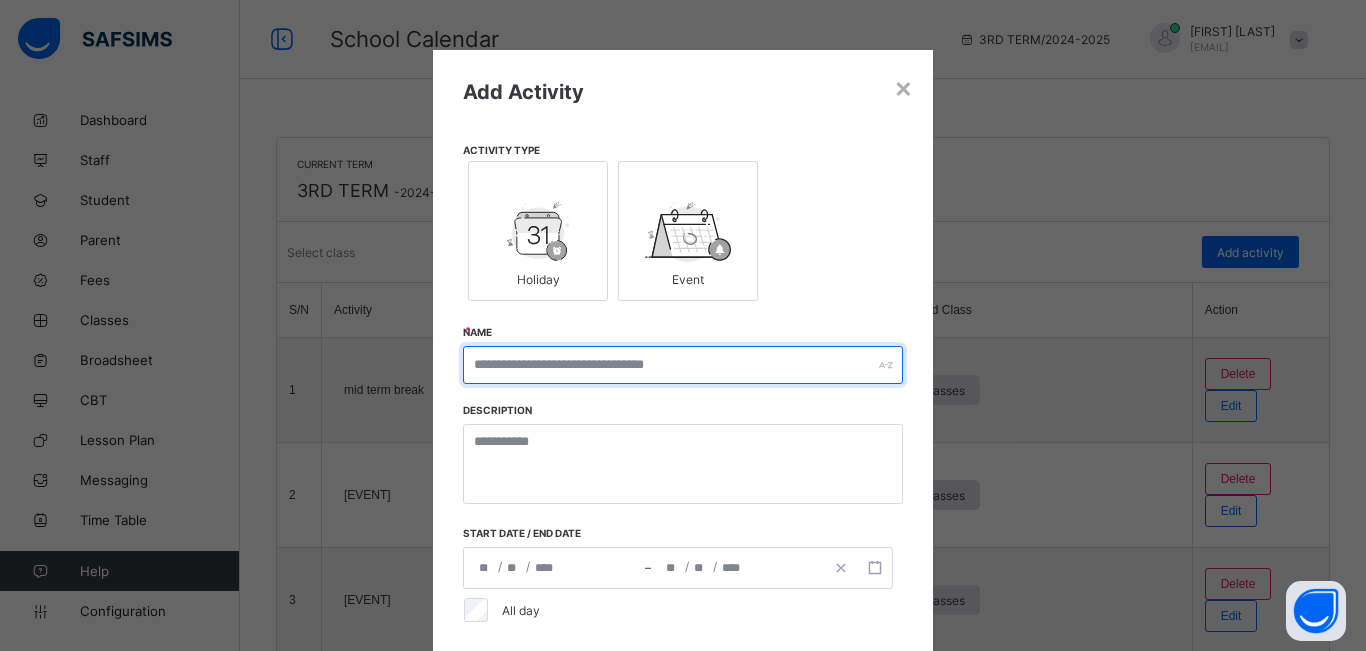 click at bounding box center (683, 365) 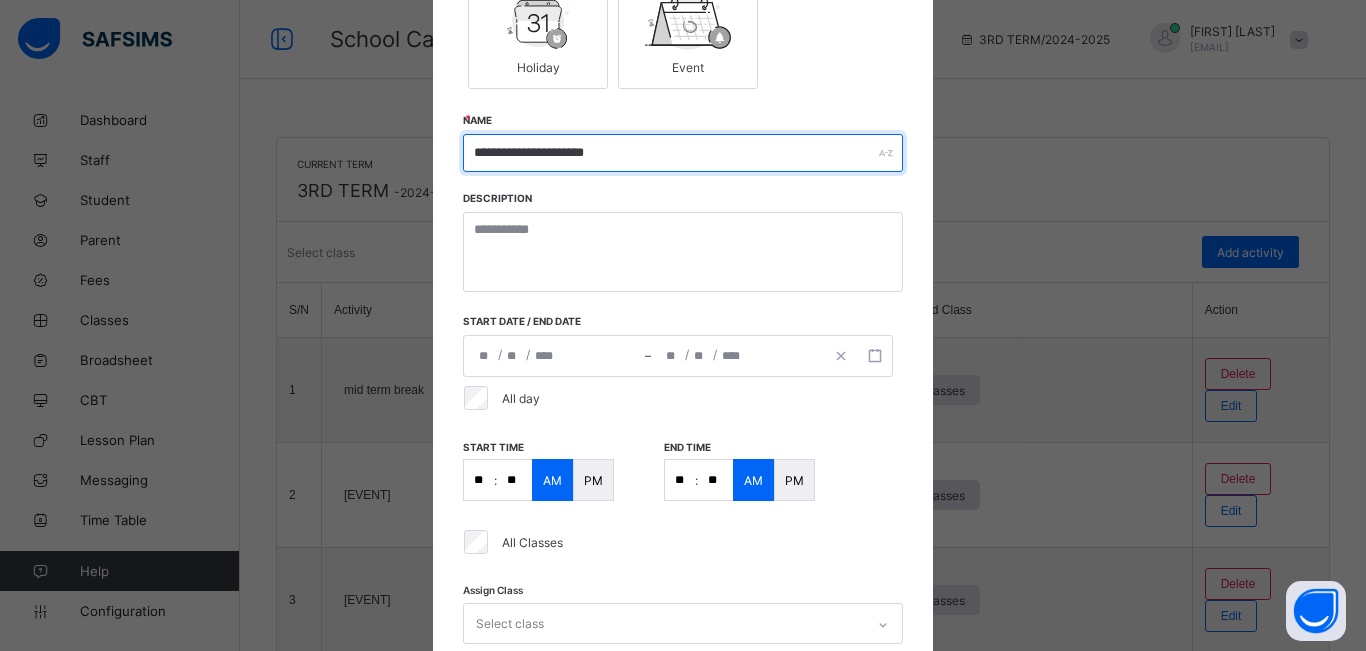 scroll, scrollTop: 215, scrollLeft: 0, axis: vertical 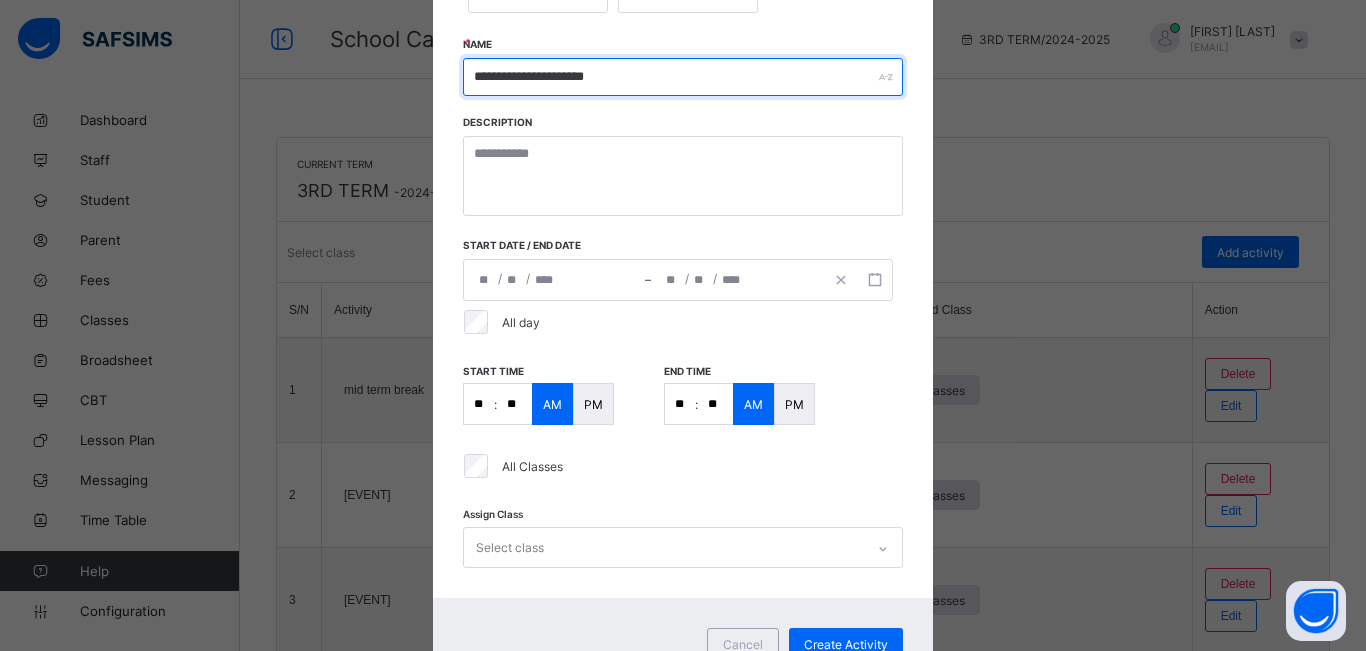 type on "**********" 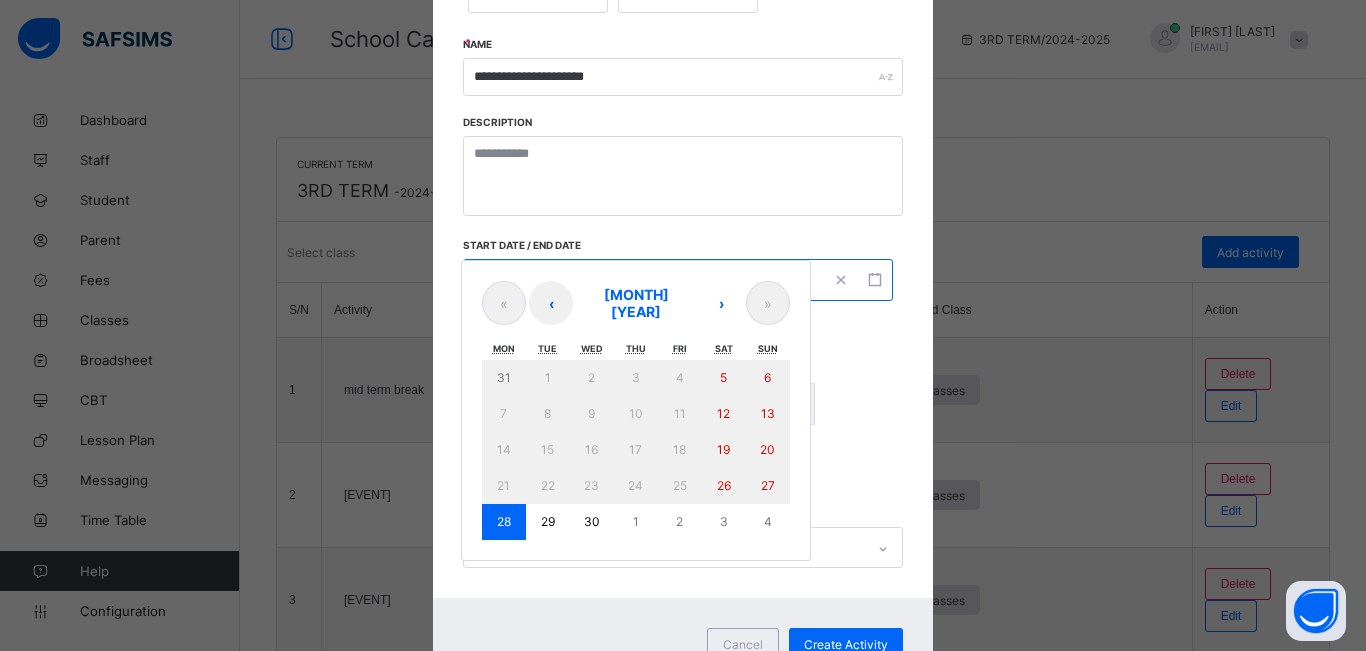 click on "**********" at bounding box center (678, 280) 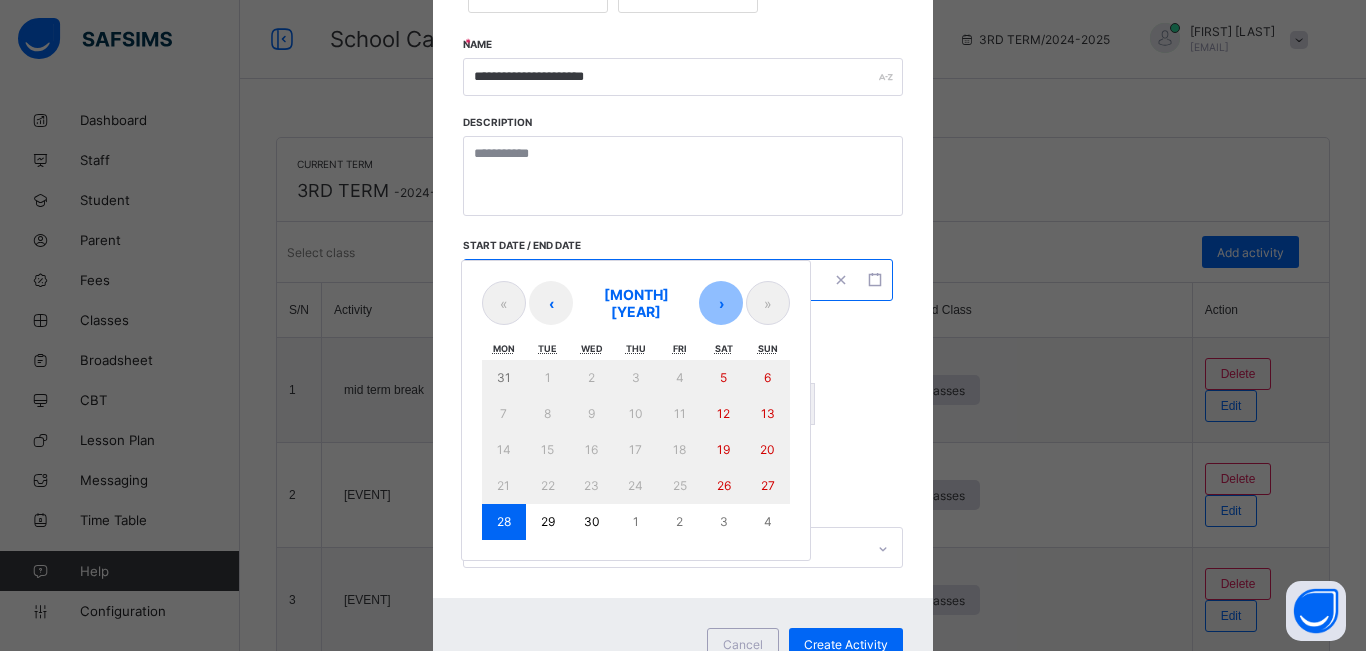 click on "›" at bounding box center [721, 303] 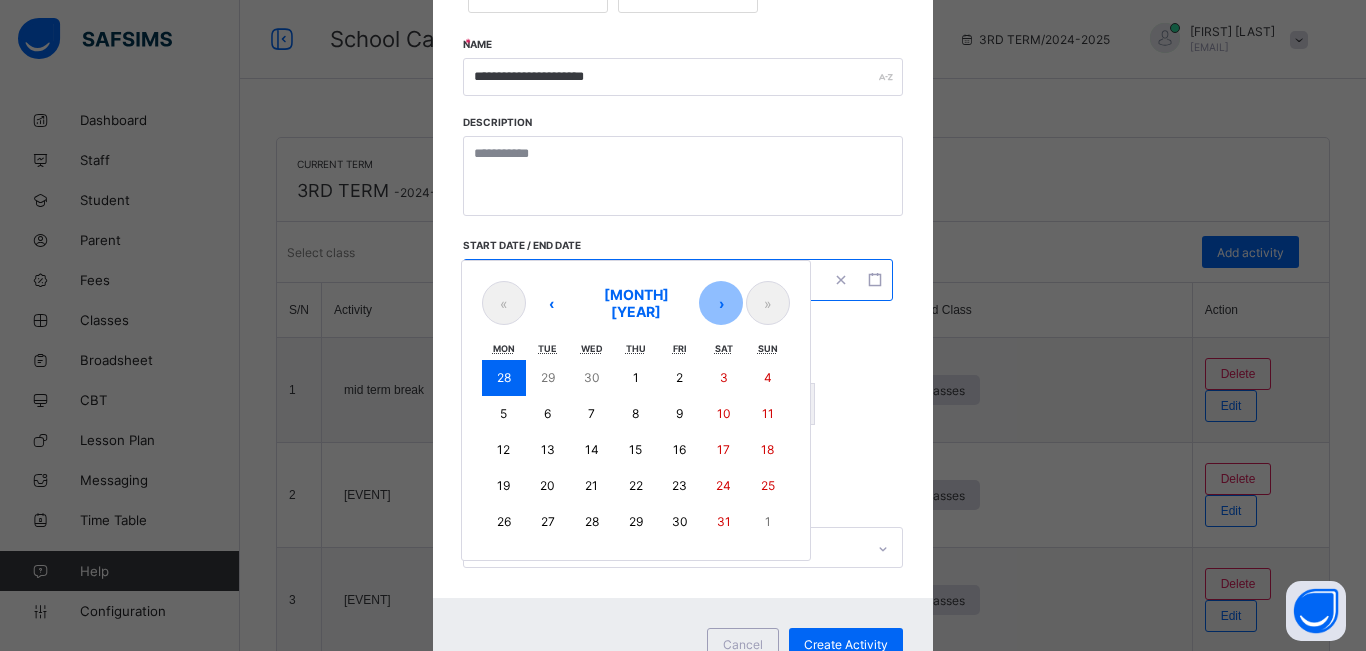 click on "›" at bounding box center [721, 303] 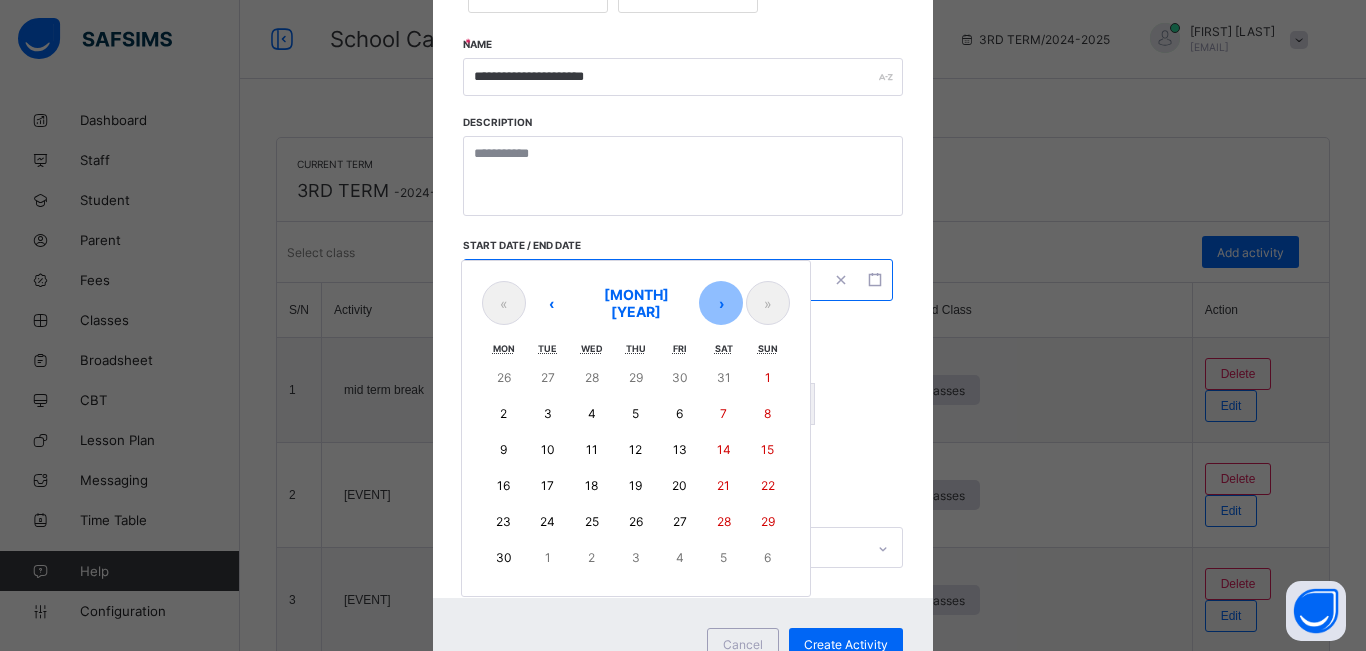 click on "›" at bounding box center (721, 303) 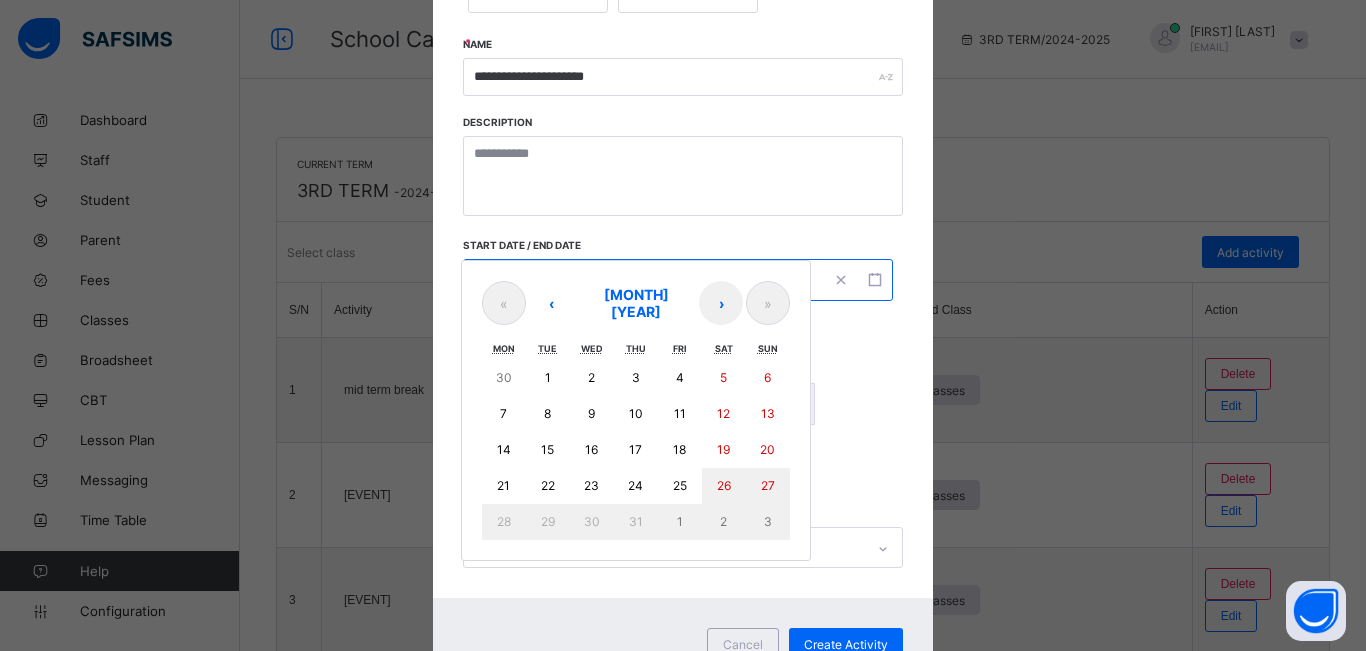 click on "11" at bounding box center (680, 413) 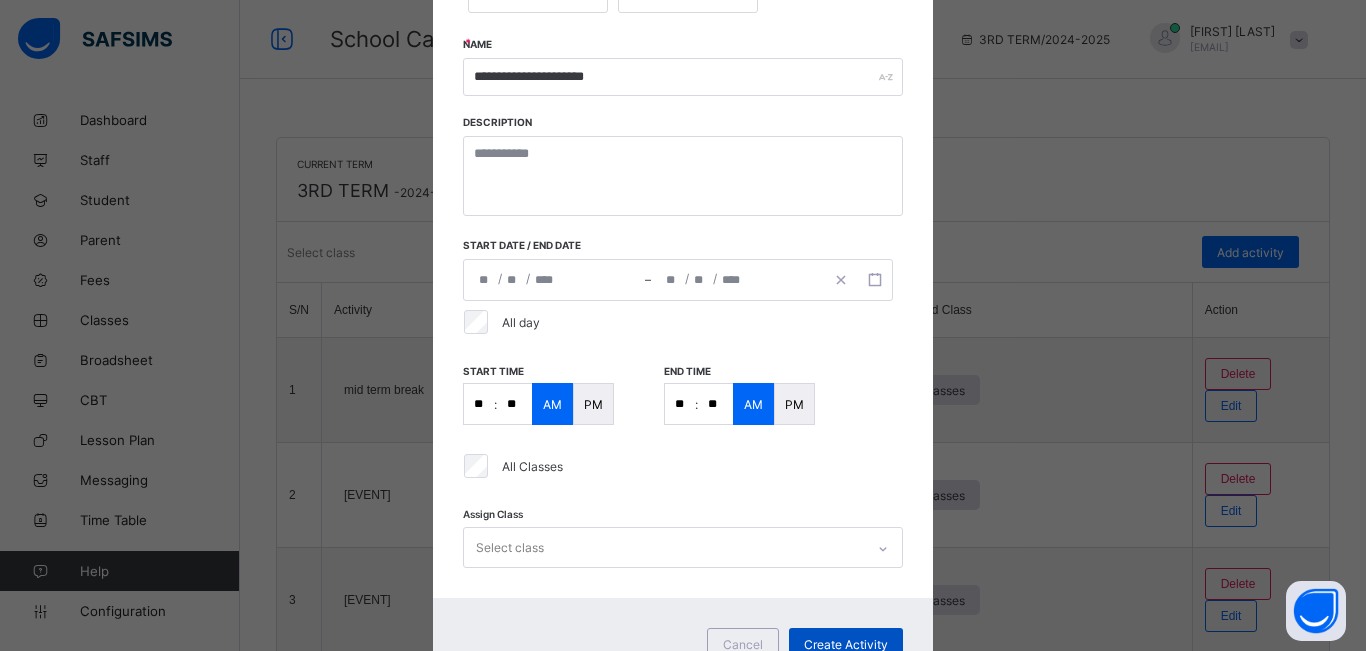 click on "Create Activity" at bounding box center [846, 644] 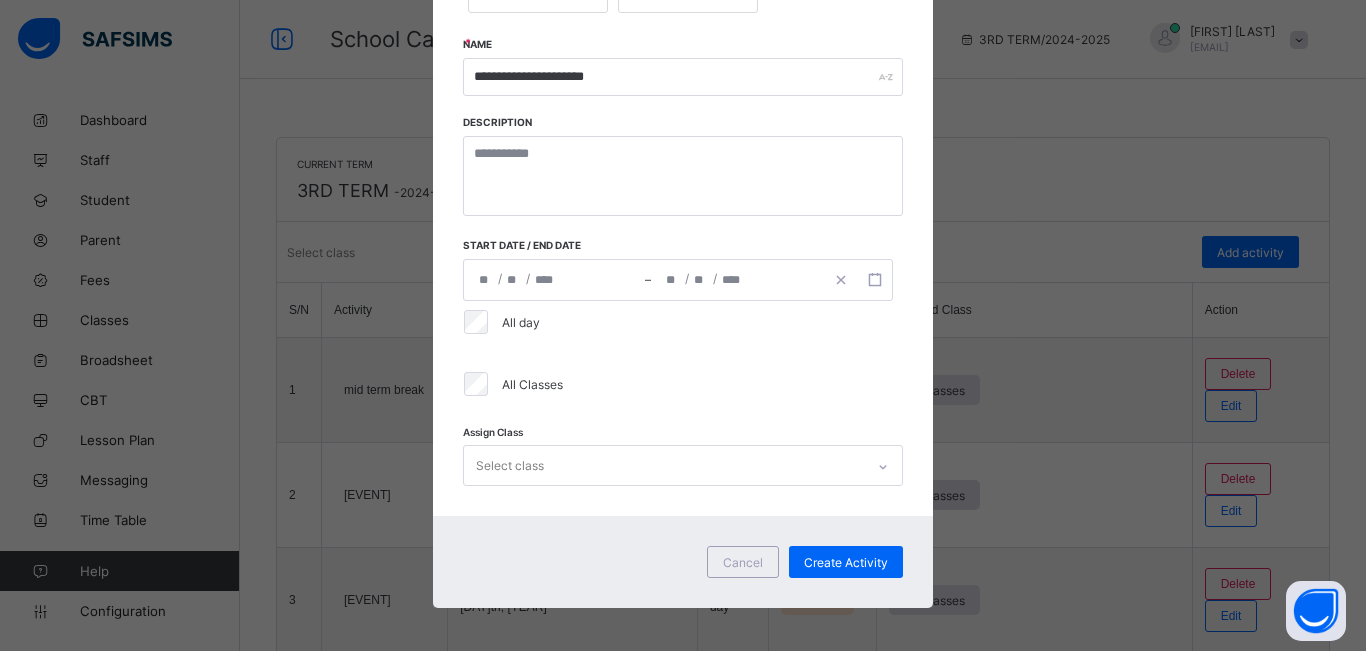 click on "**********" at bounding box center (678, 280) 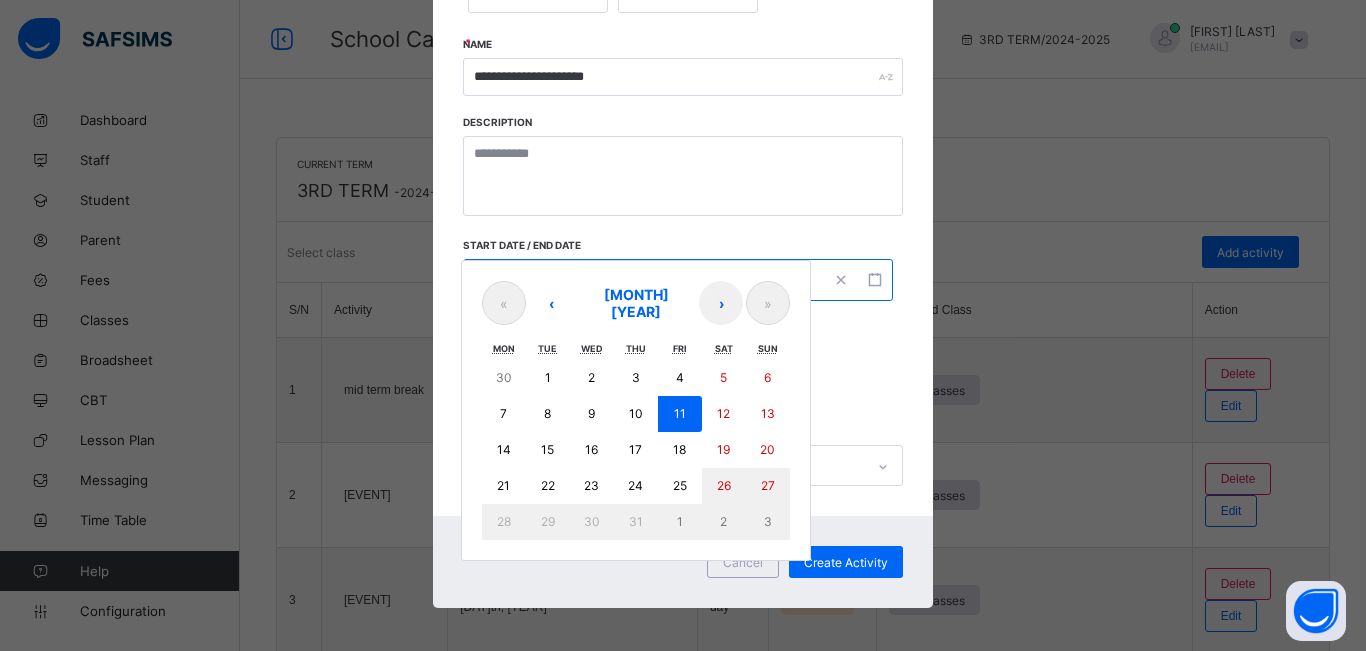 click on "11" at bounding box center [680, 413] 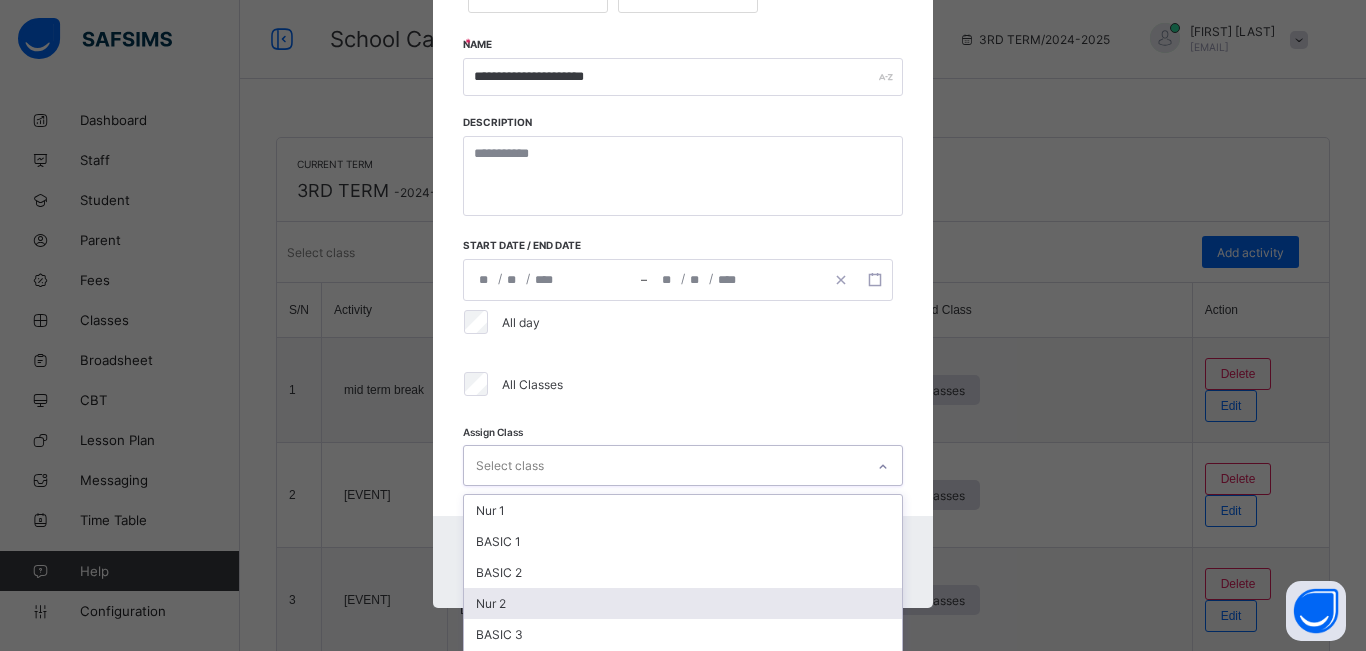 scroll, scrollTop: 432, scrollLeft: 0, axis: vertical 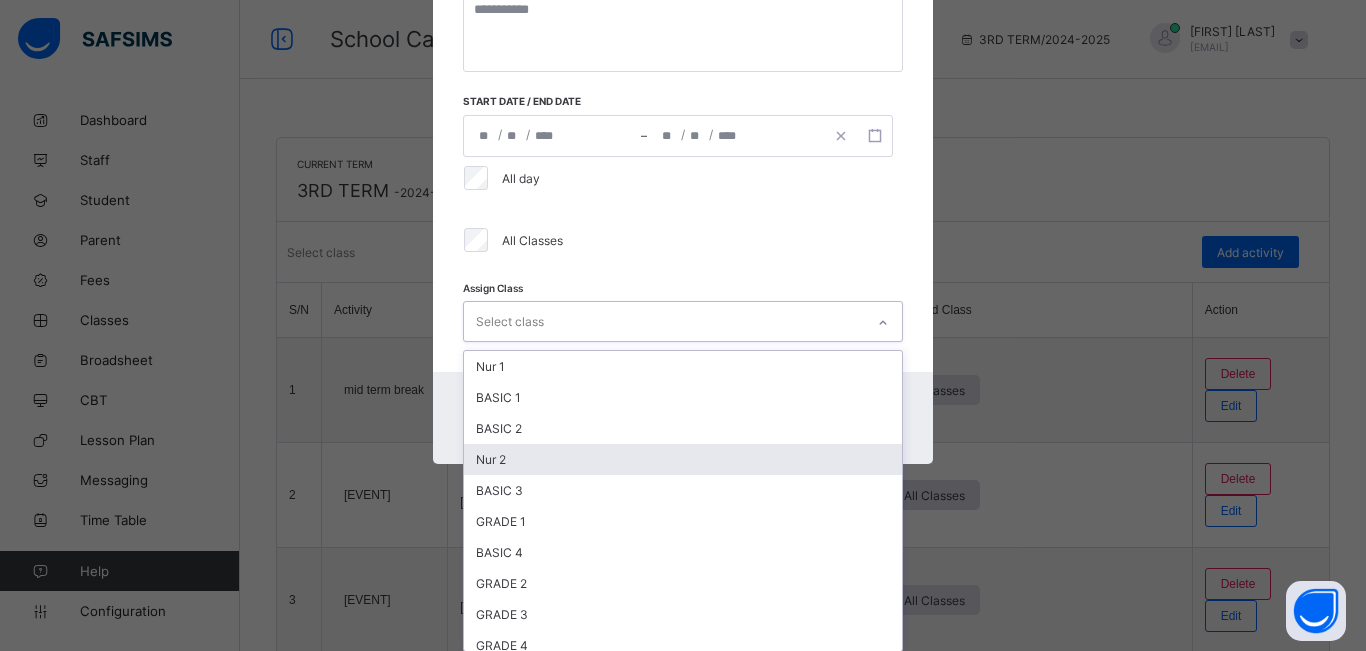 click on "option Nur 2 focused, 4 of 23. 23 results available. Use Up and Down to choose options, press Enter to select the currently focused option, press Escape to exit the menu, press Tab to select the option and exit the menu. Select class Nur 1 BASIC 1 BASIC 2 Nur 2 BASIC 3 GRADE 1 BASIC 4 GRADE 2 GRADE 3 GRADE 4 GRADE 5 GRADE 6 JSS 1 JSS 2 JSS 3 SSS 1 SSS 2 SSS 3 LCD 1 LCD 2 ECD 1 ECD 2 PREP" at bounding box center [683, 321] 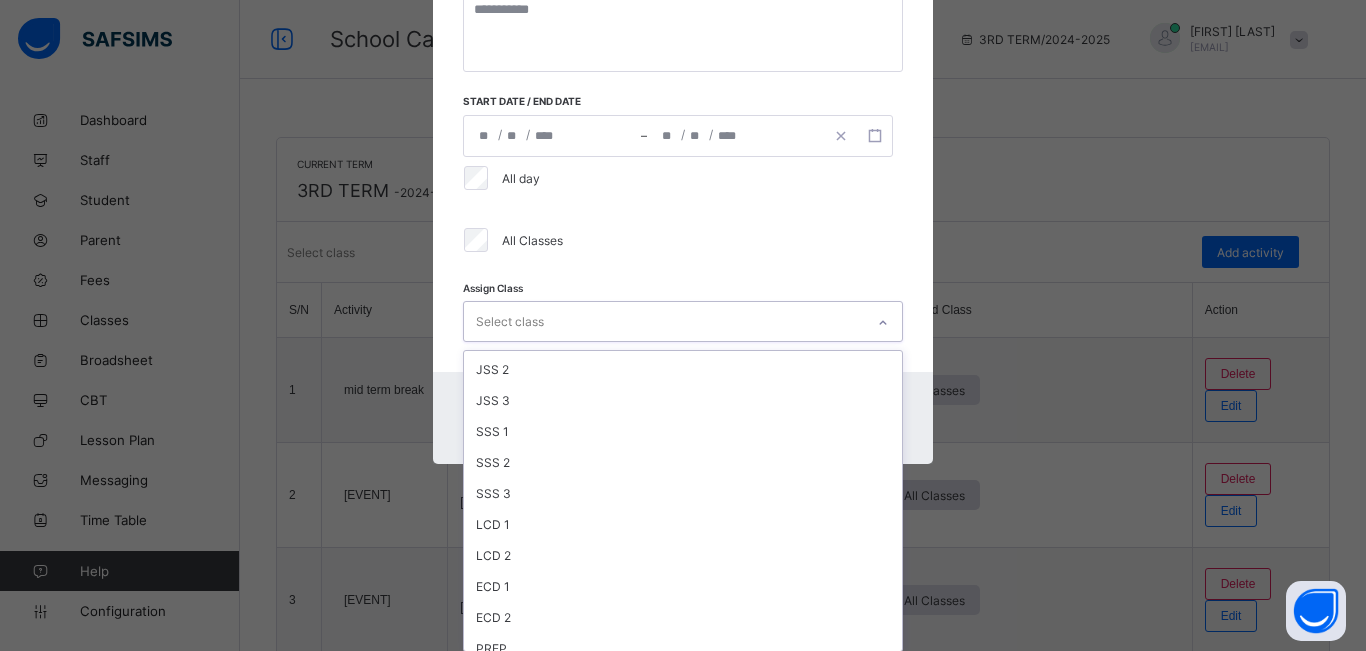 scroll, scrollTop: 413, scrollLeft: 0, axis: vertical 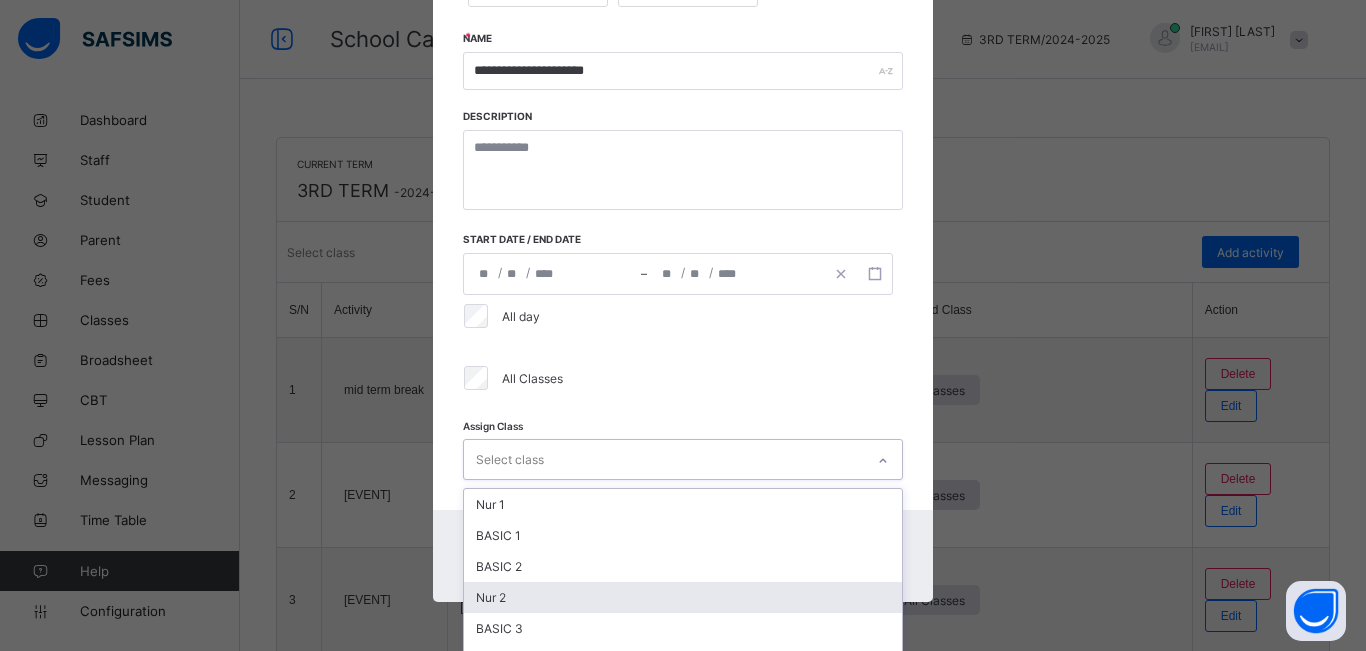 click on "**********" at bounding box center (683, 133) 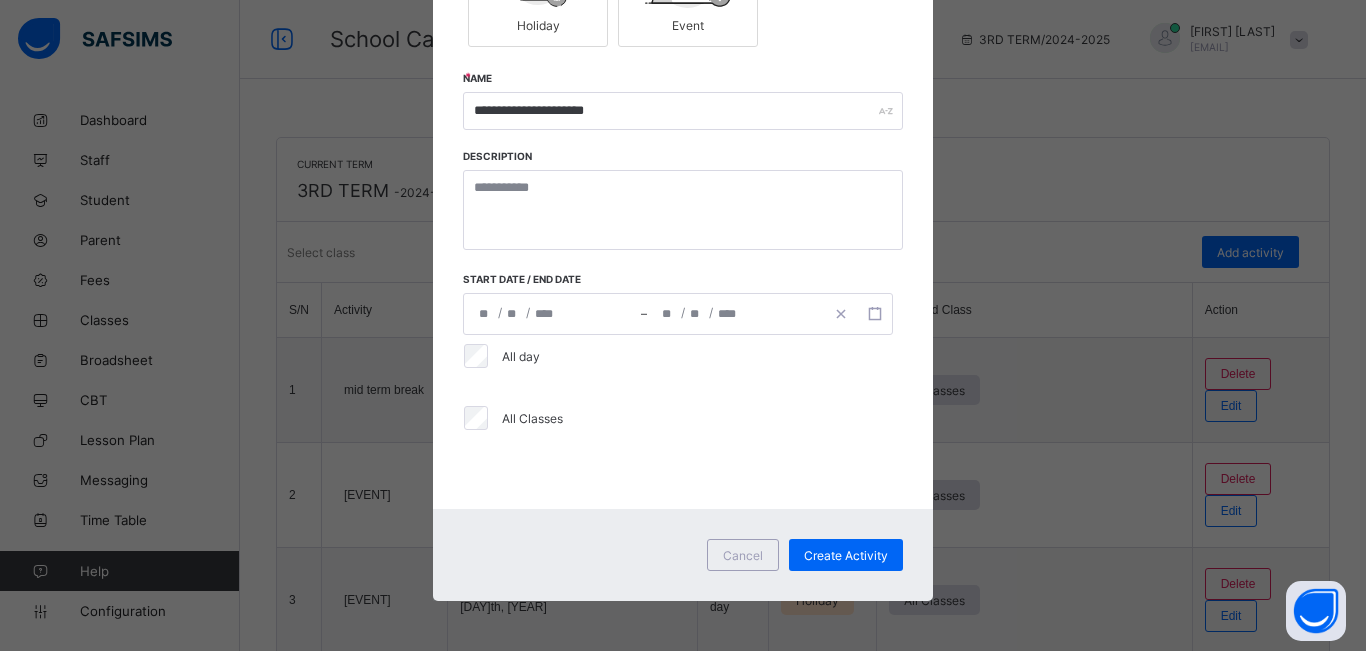 scroll, scrollTop: 254, scrollLeft: 0, axis: vertical 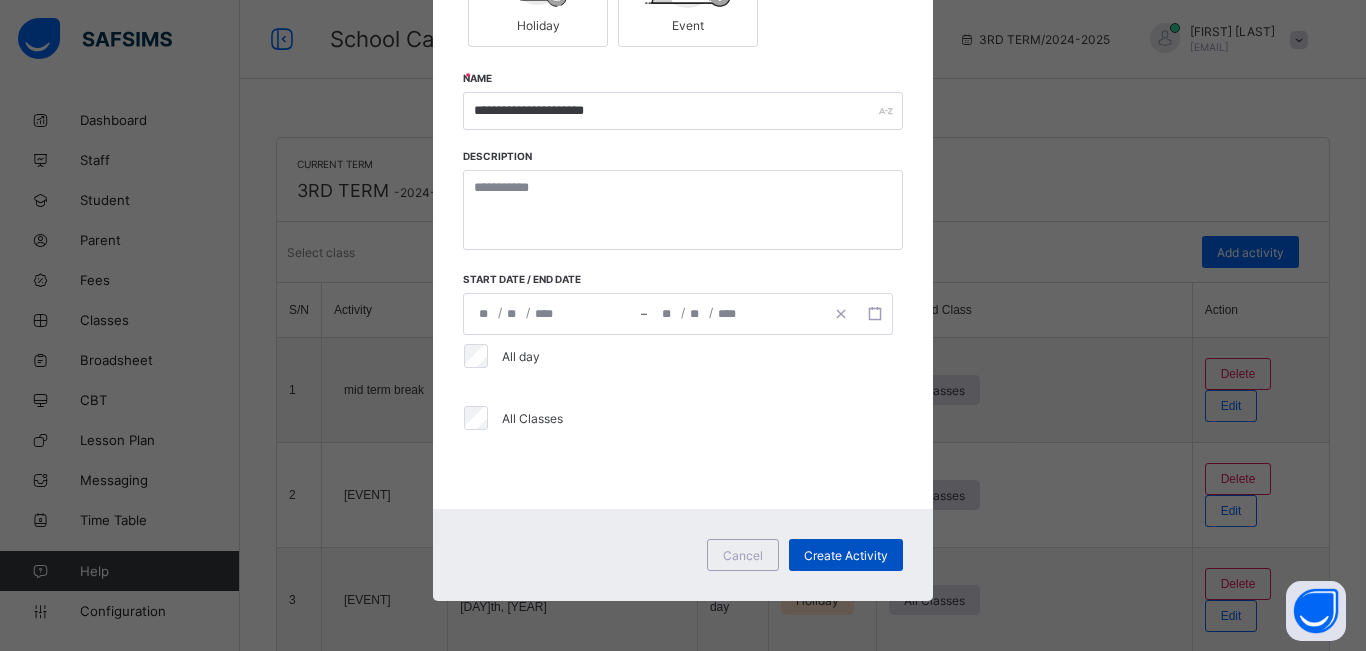 click on "Create Activity" at bounding box center (846, 555) 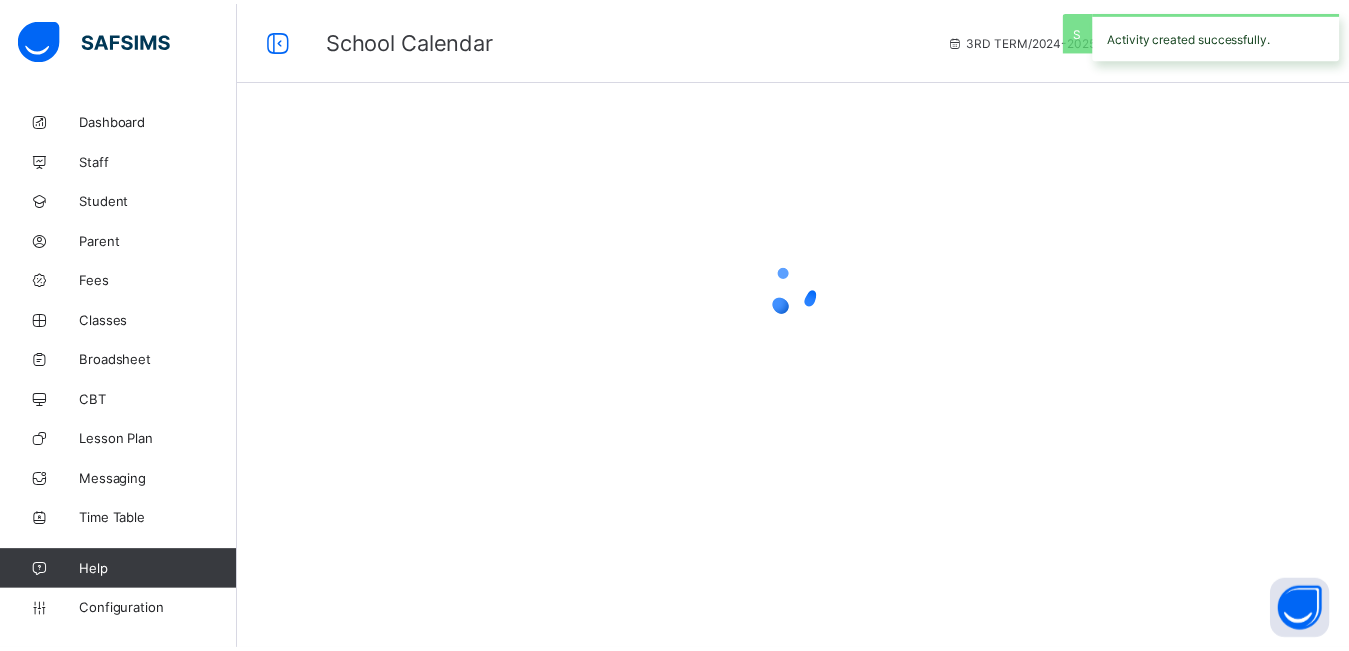 scroll, scrollTop: 0, scrollLeft: 0, axis: both 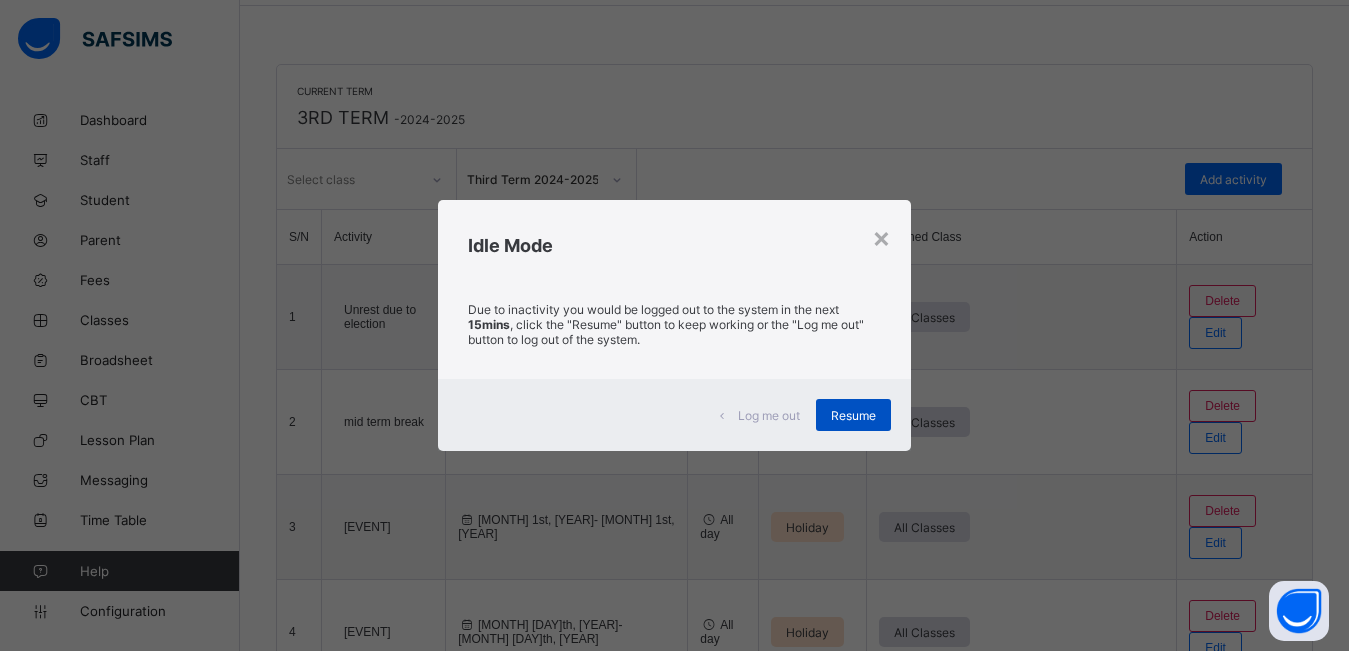 click on "Resume" at bounding box center (853, 415) 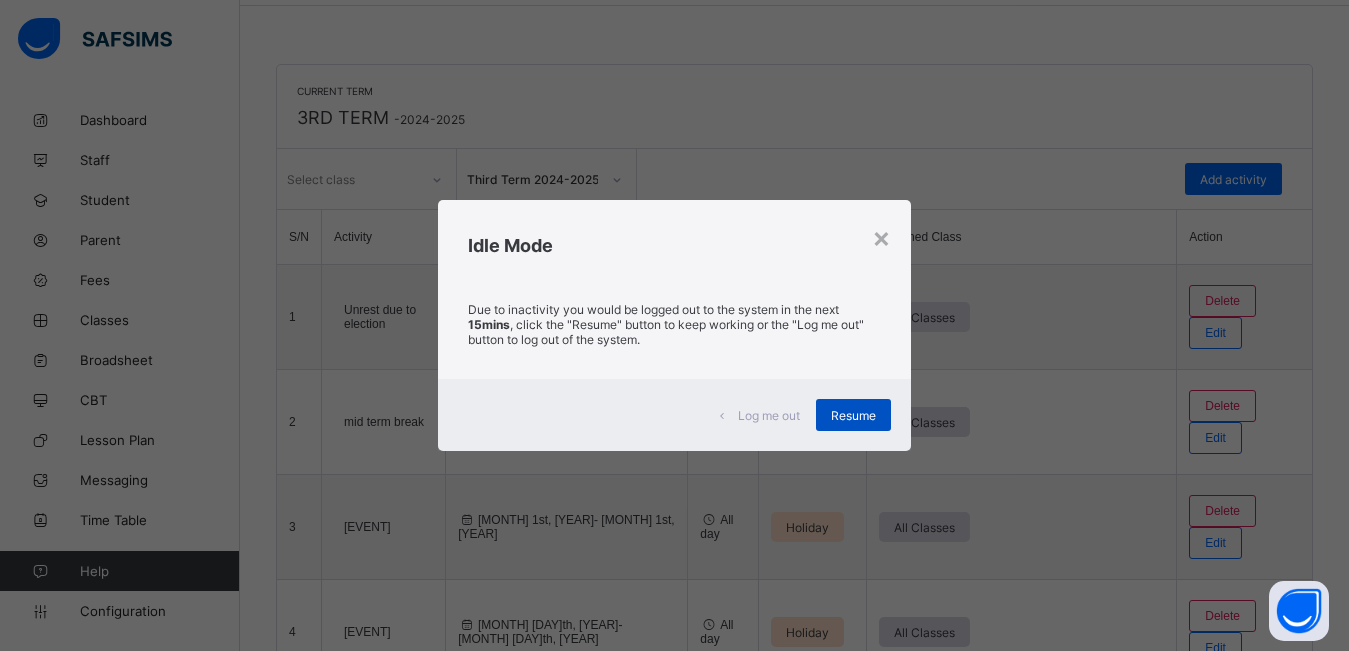 click on "Resume" at bounding box center [853, 415] 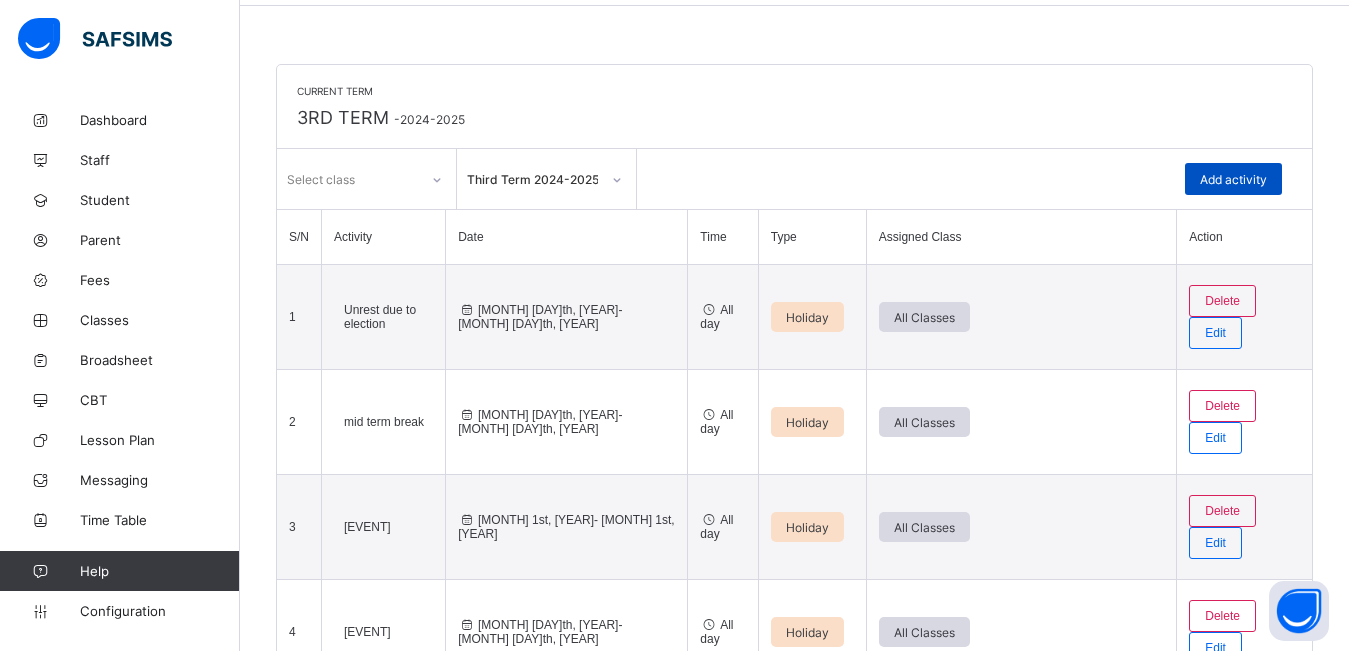 click on "Add activity" at bounding box center [1233, 179] 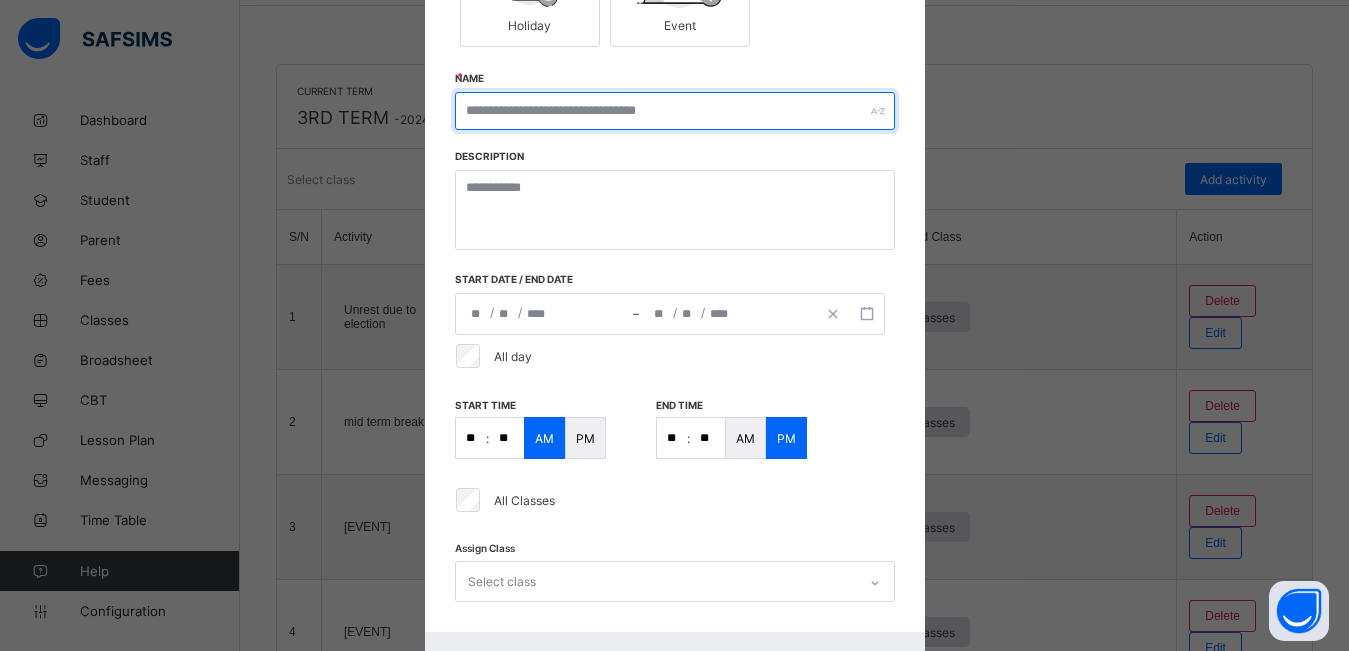 click at bounding box center (675, 111) 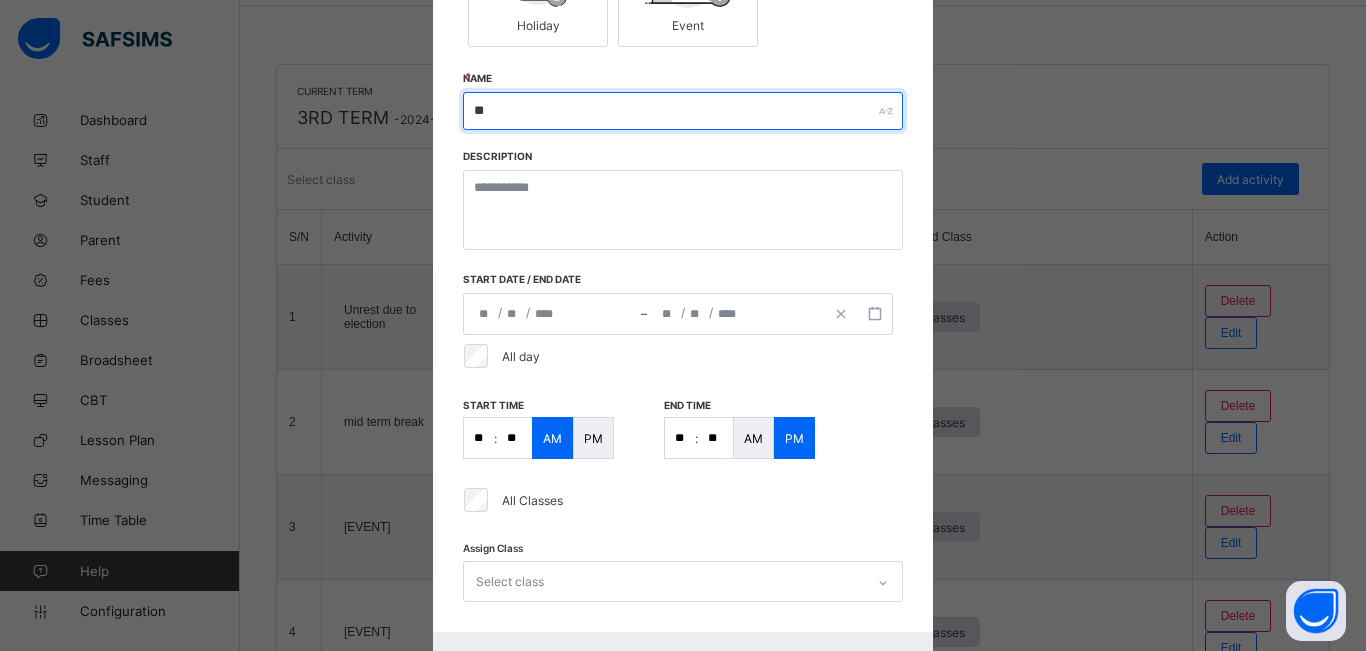 type on "*" 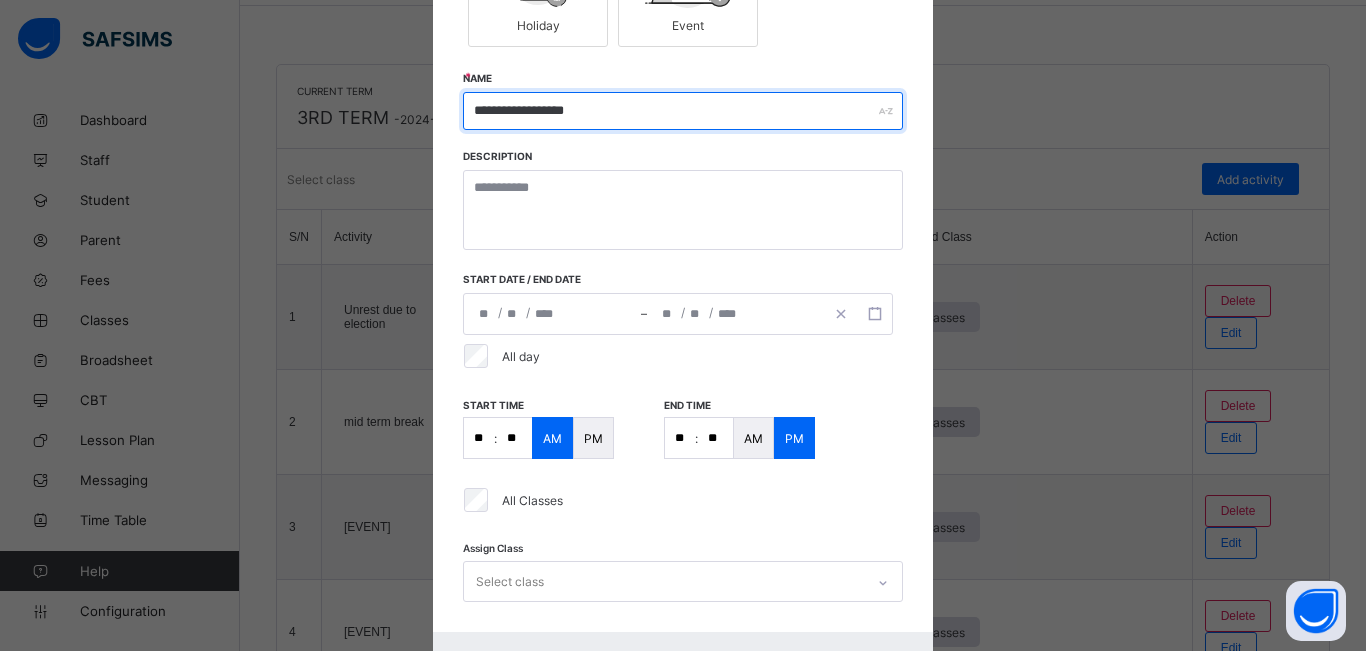 type on "**********" 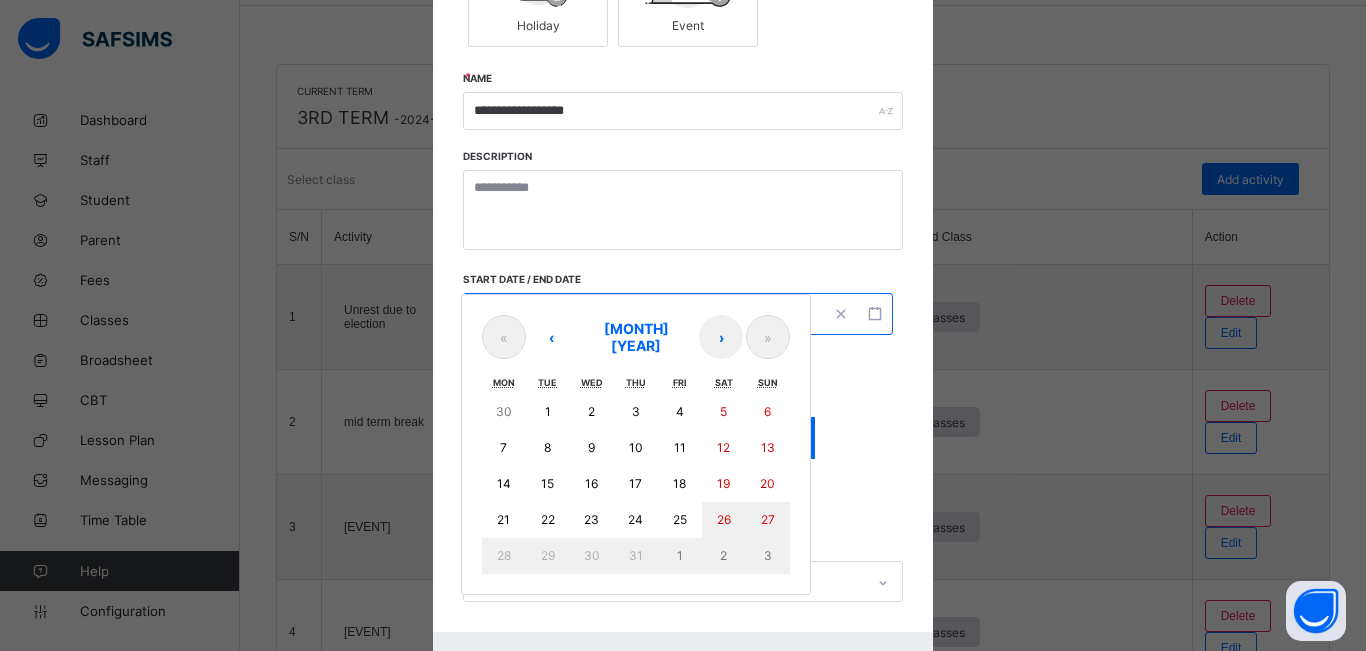 click on "/ / – / / « ‹ July 2025 › » Mon Tue Wed Thu Fri Sat Sun 30 1 2 3 4 5 6 7 8 9 10 11 12 13 14 15 16 17 18 19 20 21 22 23 24 25 26 27 28 29 30 31 1 2 3" at bounding box center (678, 314) 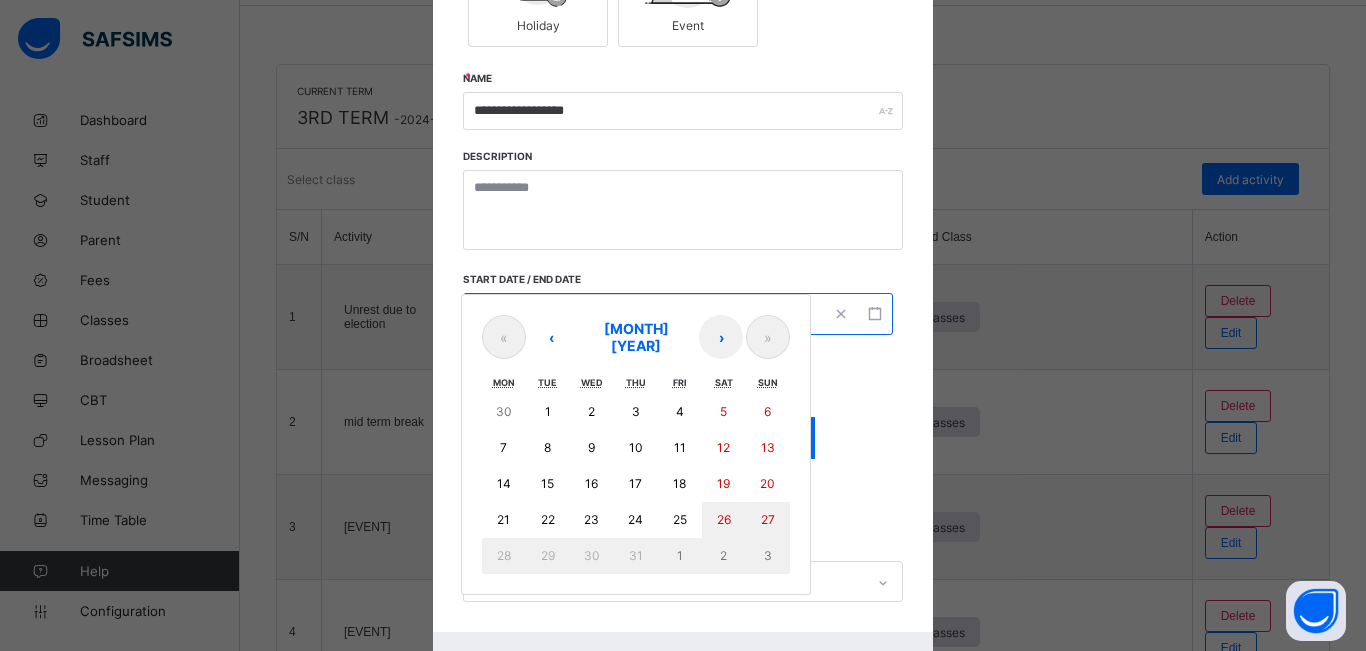 click on "15" at bounding box center (547, 483) 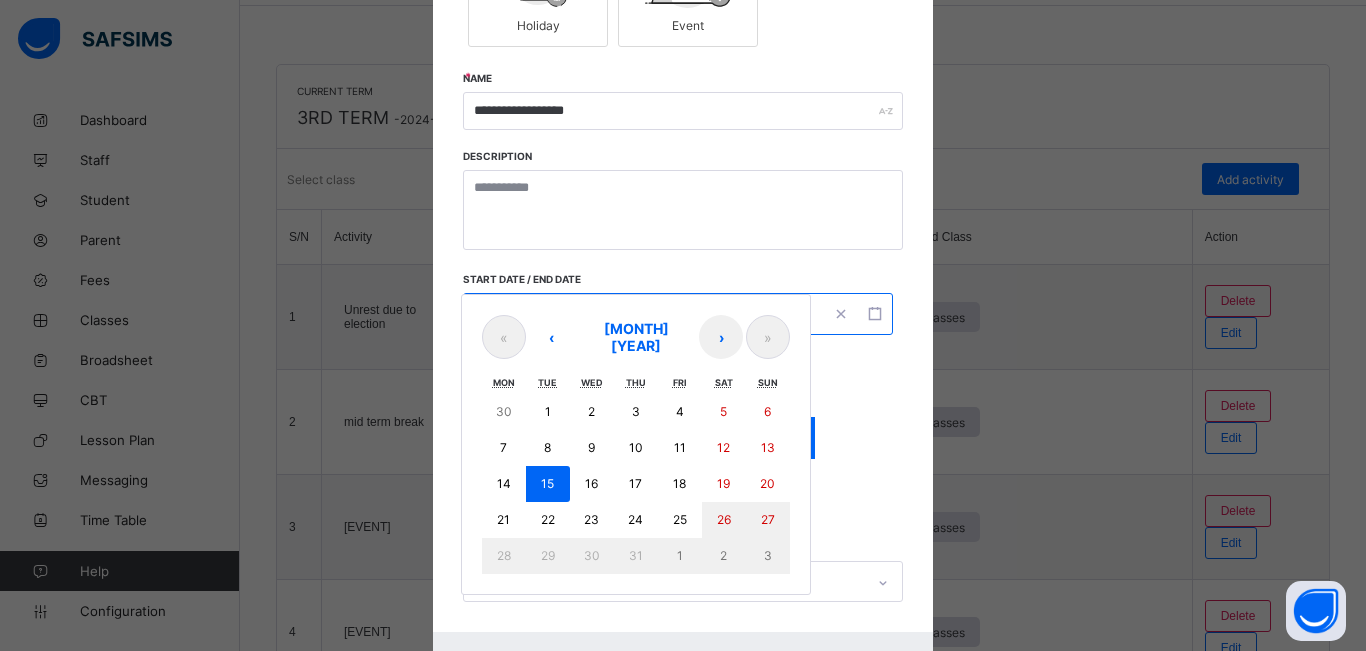 click on "15" at bounding box center [547, 483] 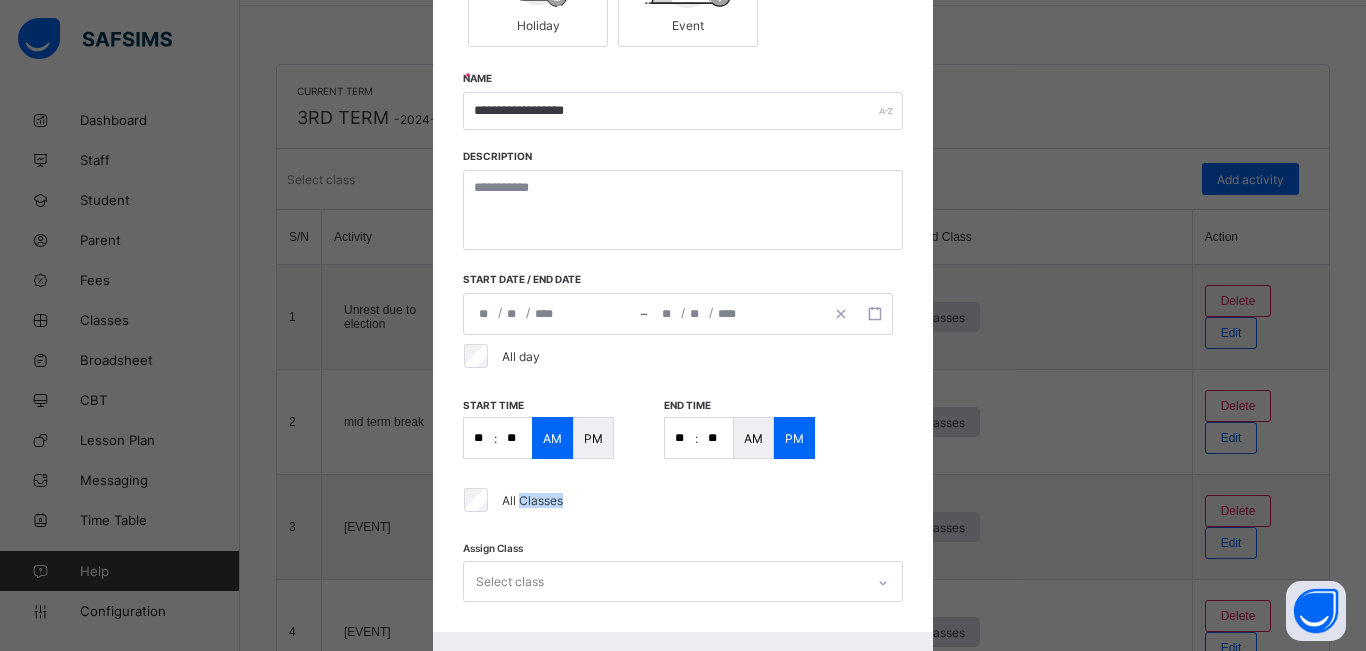 click on "All Classes" at bounding box center [679, 500] 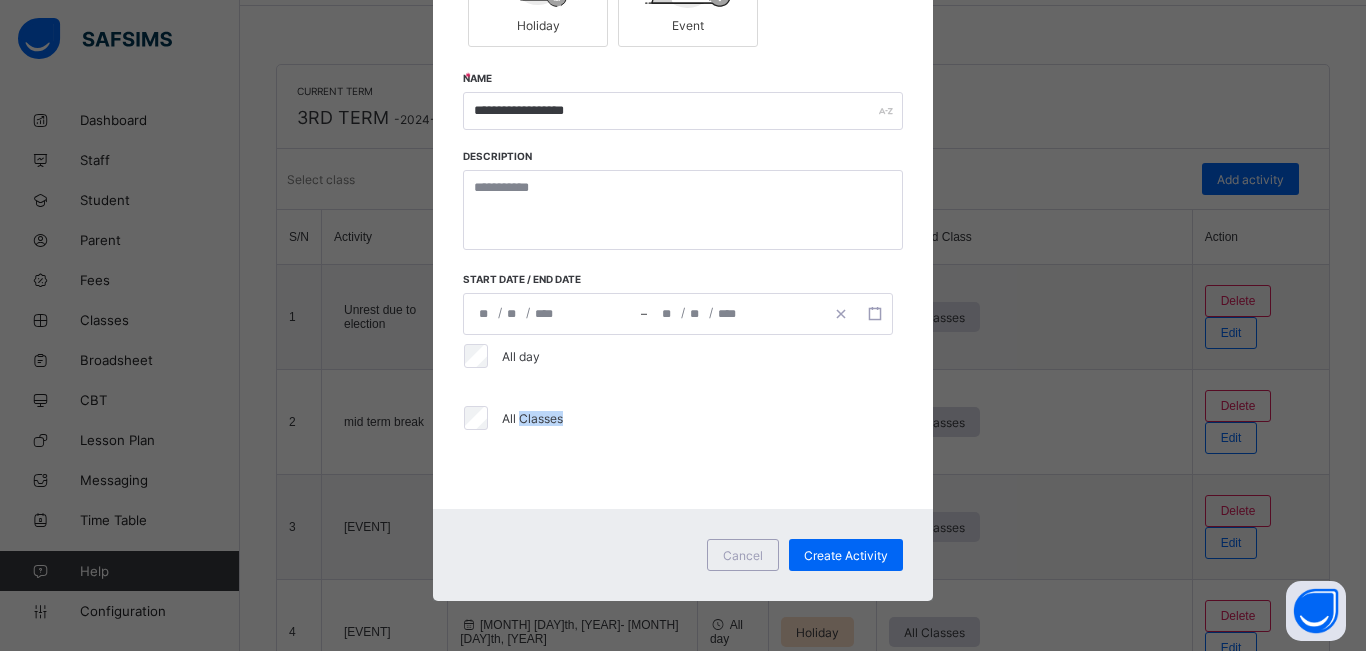 click on "All Classes" at bounding box center (679, 418) 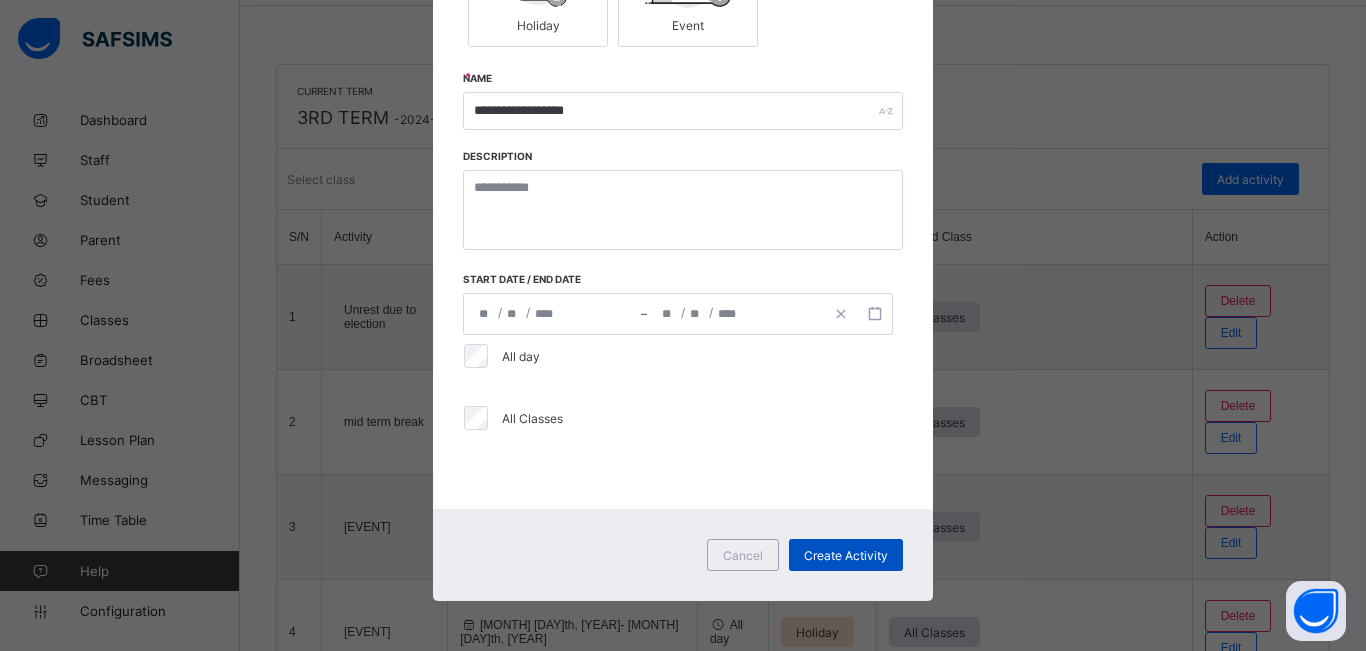 click on "Create Activity" at bounding box center [846, 555] 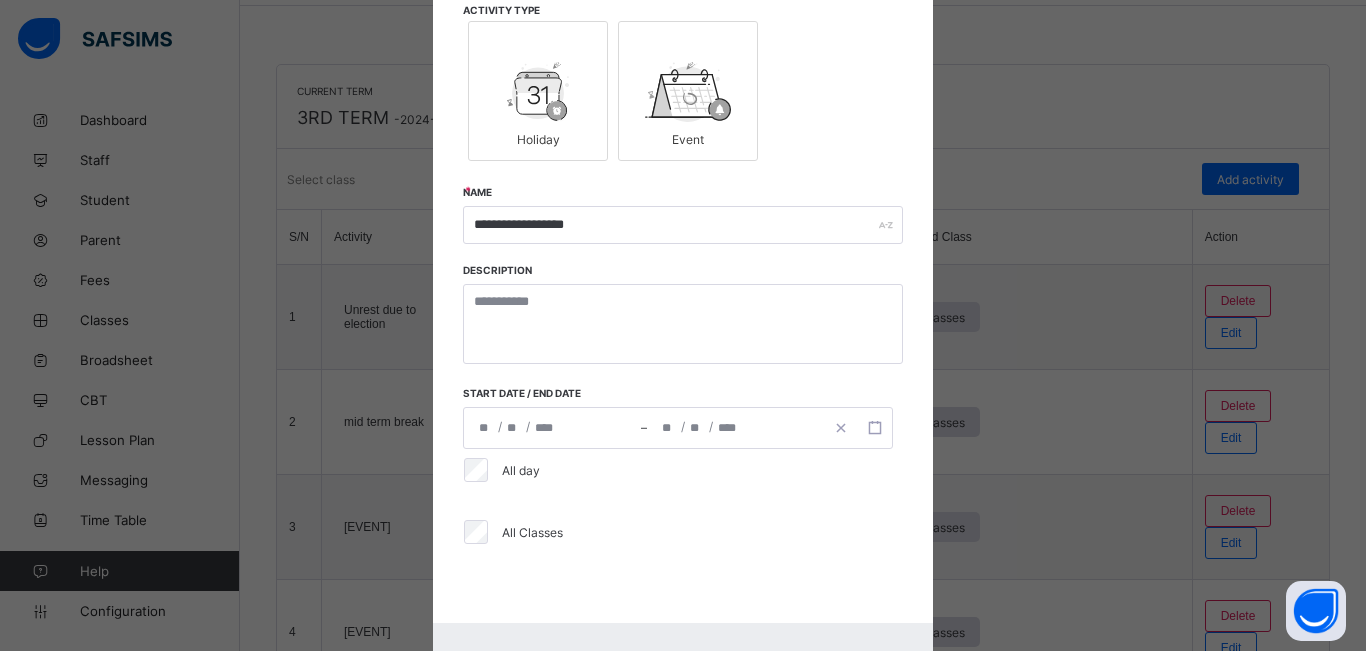 scroll, scrollTop: 138, scrollLeft: 0, axis: vertical 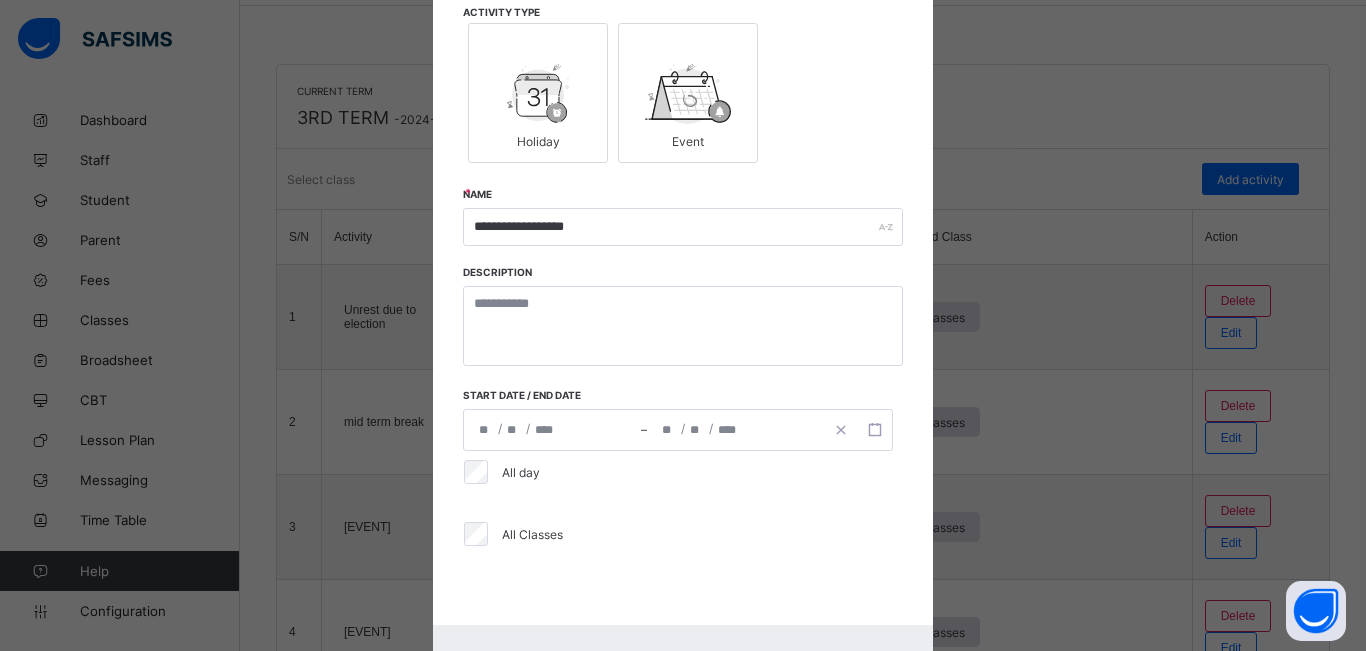 click at bounding box center (538, 94) 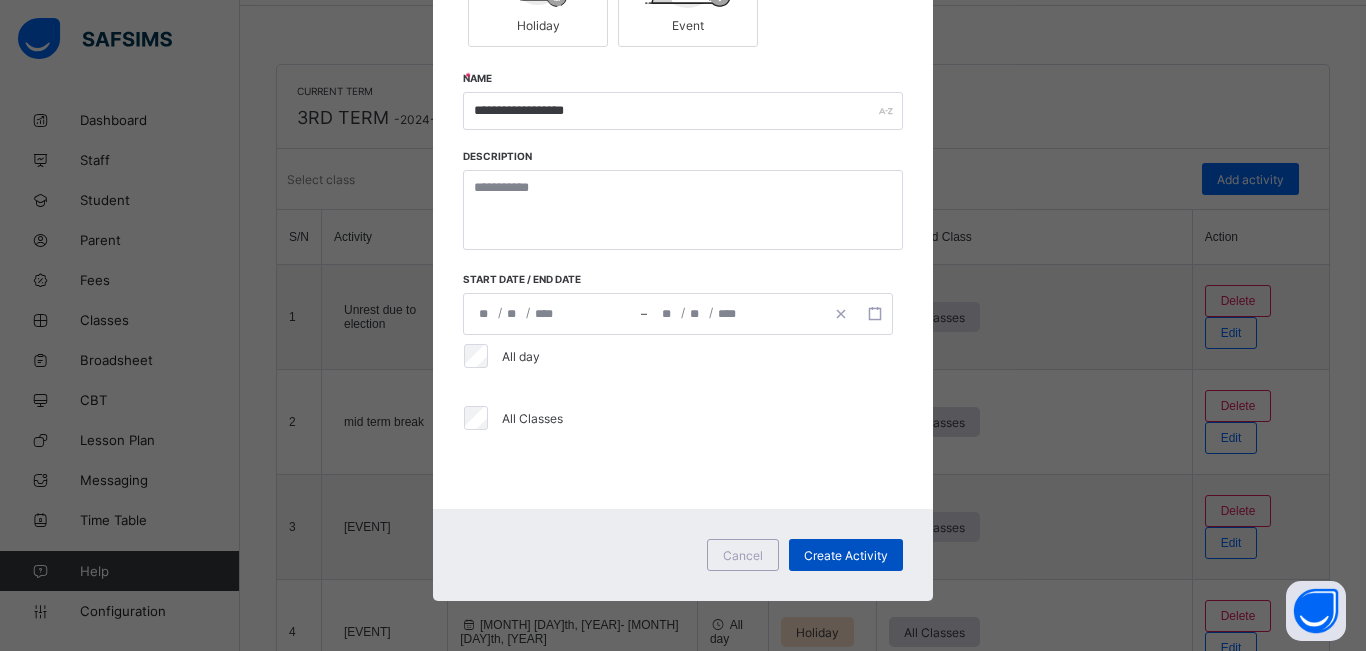 click on "Create Activity" at bounding box center (846, 555) 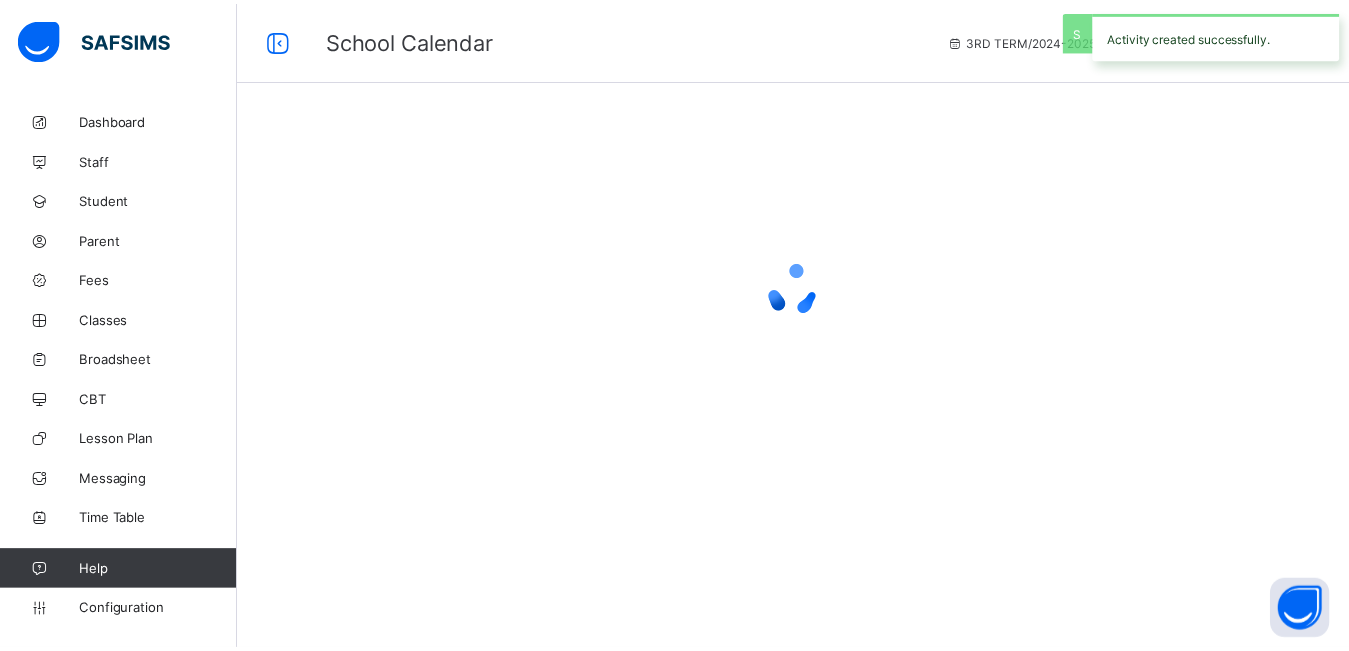 scroll, scrollTop: 0, scrollLeft: 0, axis: both 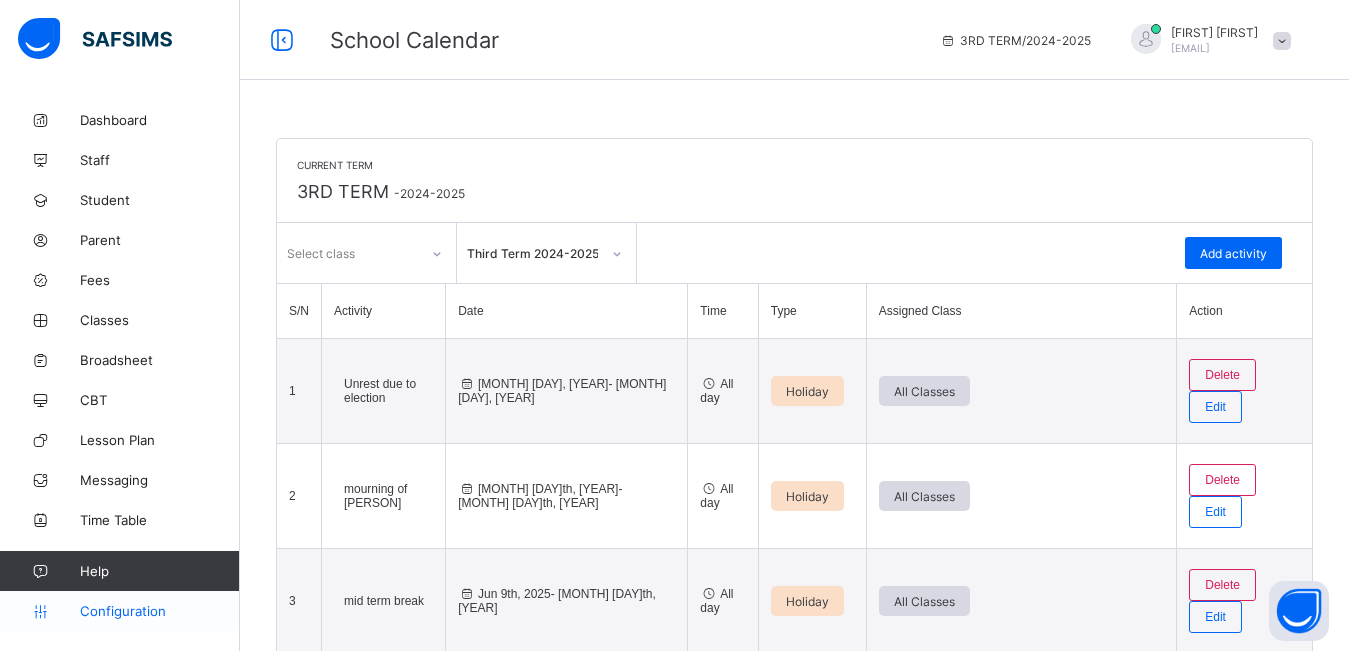 click on "Configuration" at bounding box center [159, 611] 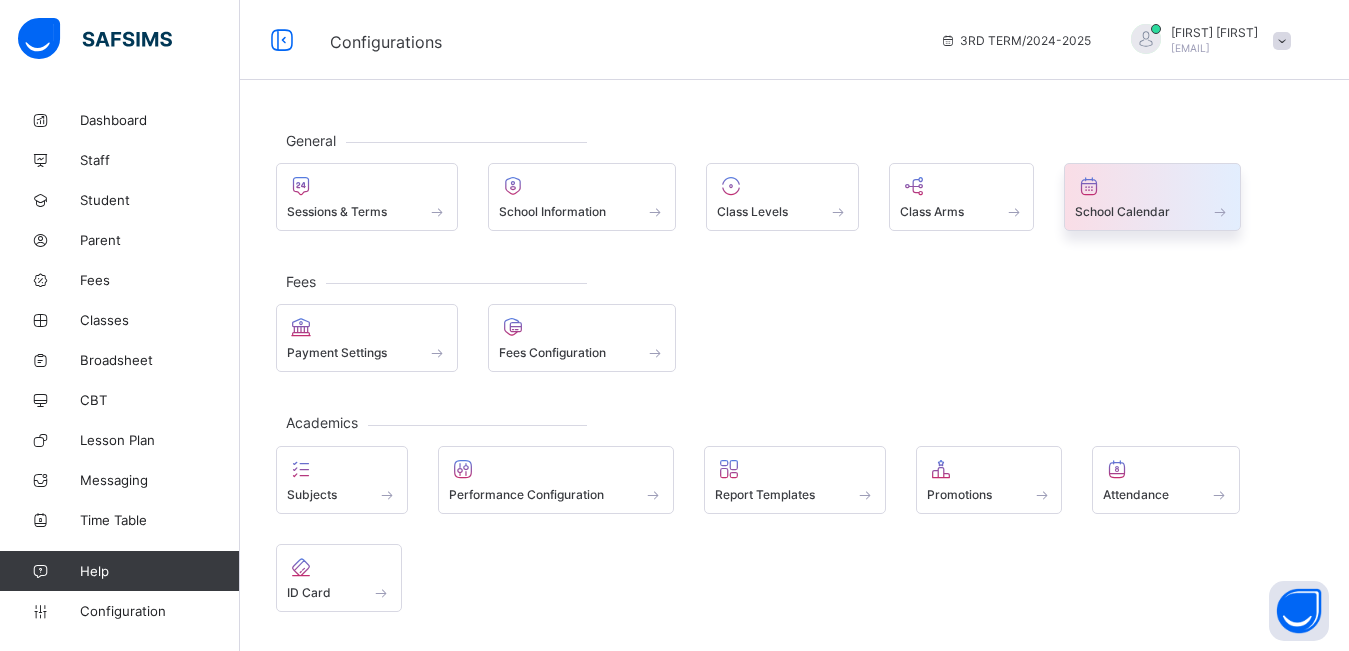 click on "School Calendar" at bounding box center [1122, 211] 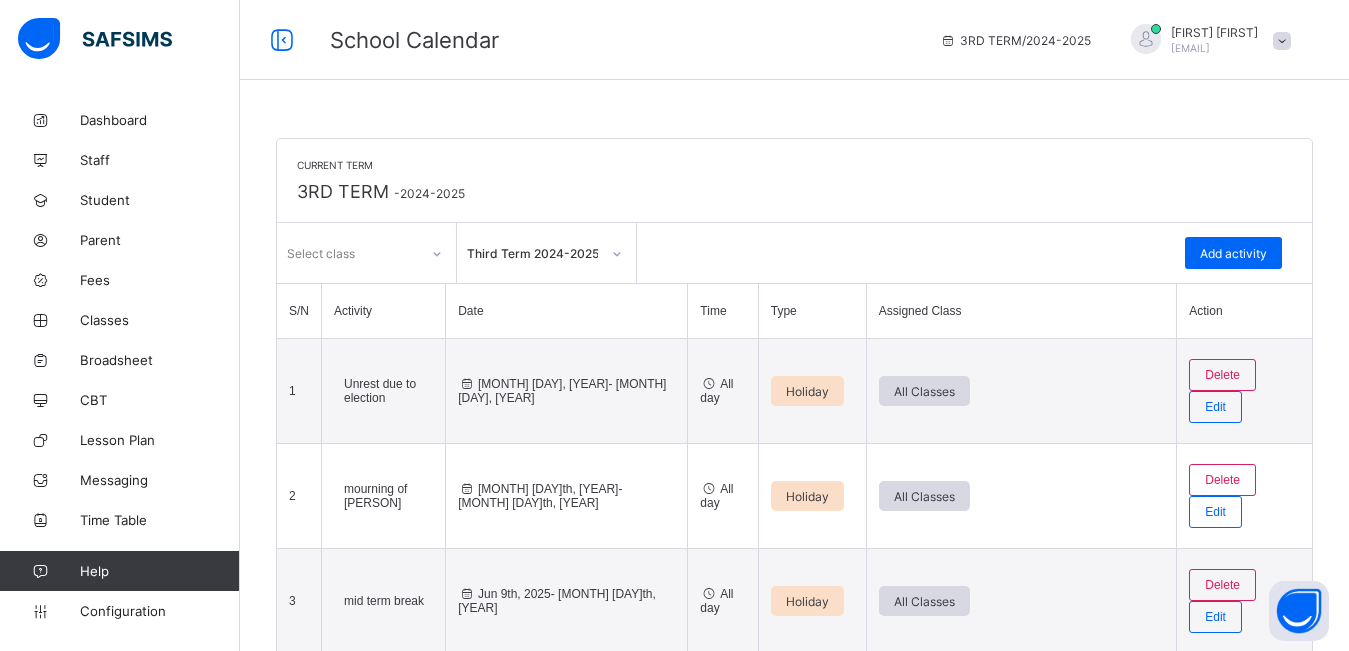 scroll, scrollTop: 147, scrollLeft: 0, axis: vertical 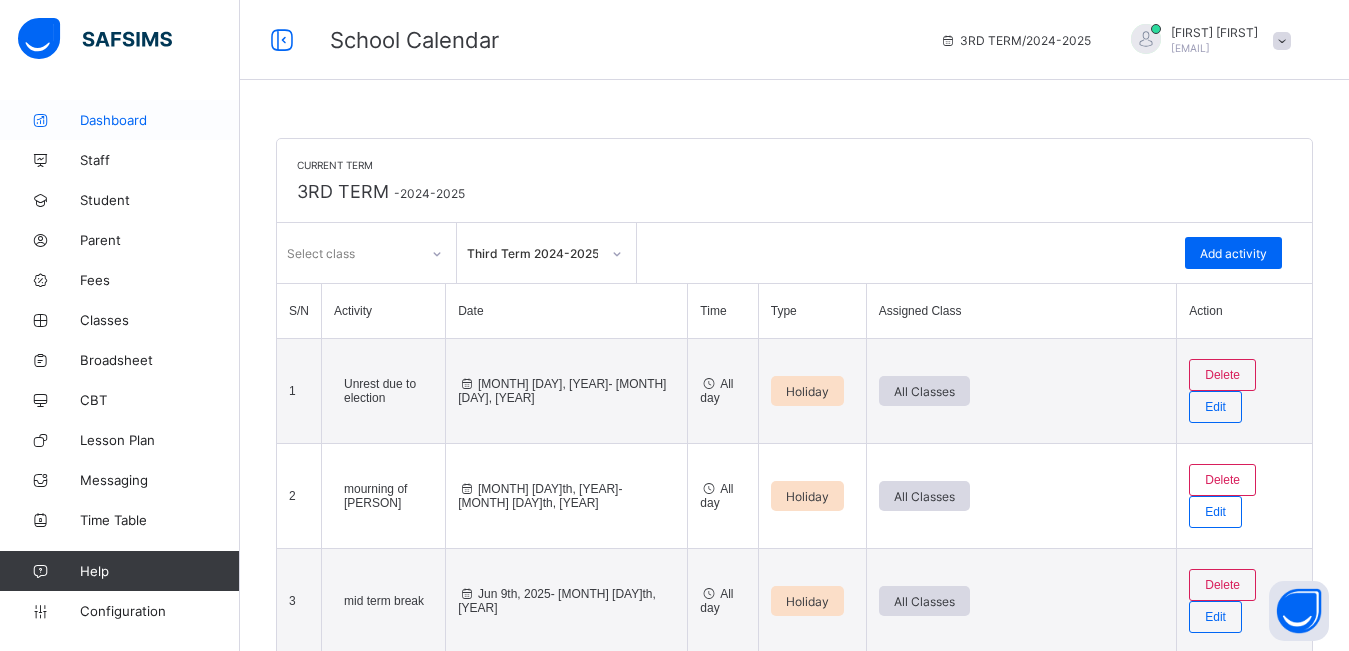 click on "Dashboard" at bounding box center [160, 120] 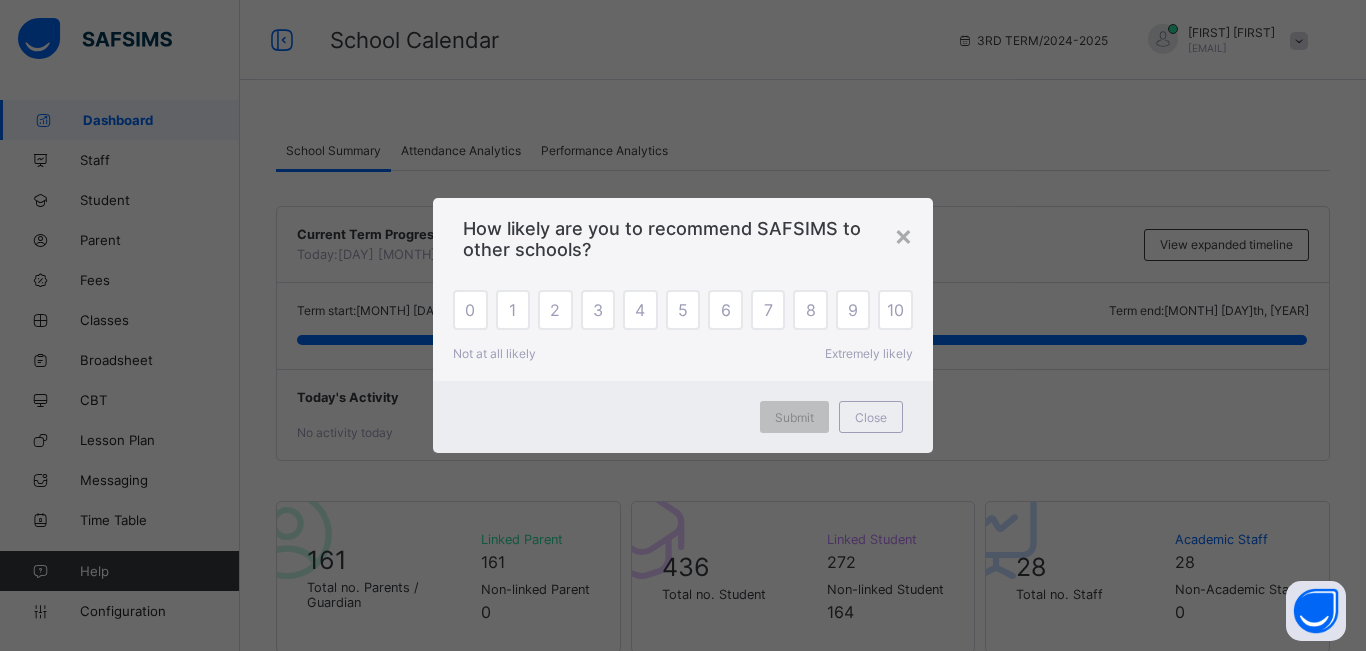 click on "×" at bounding box center [903, 235] 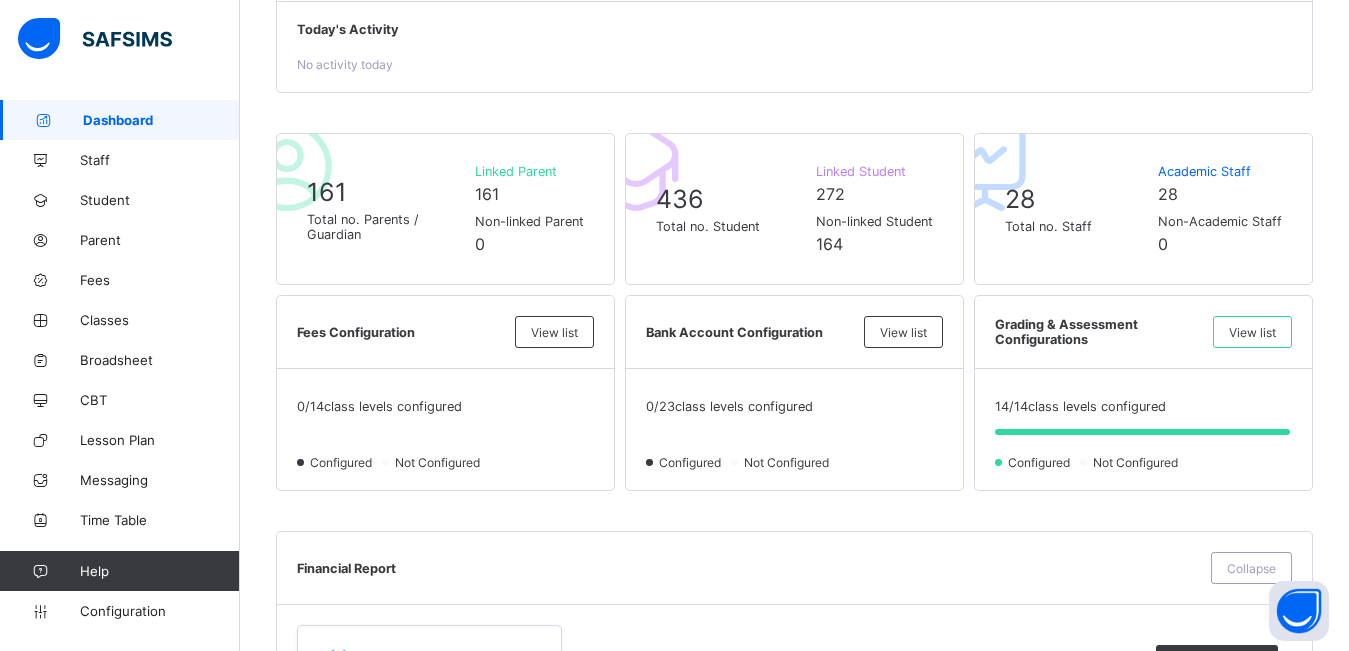 scroll, scrollTop: 373, scrollLeft: 0, axis: vertical 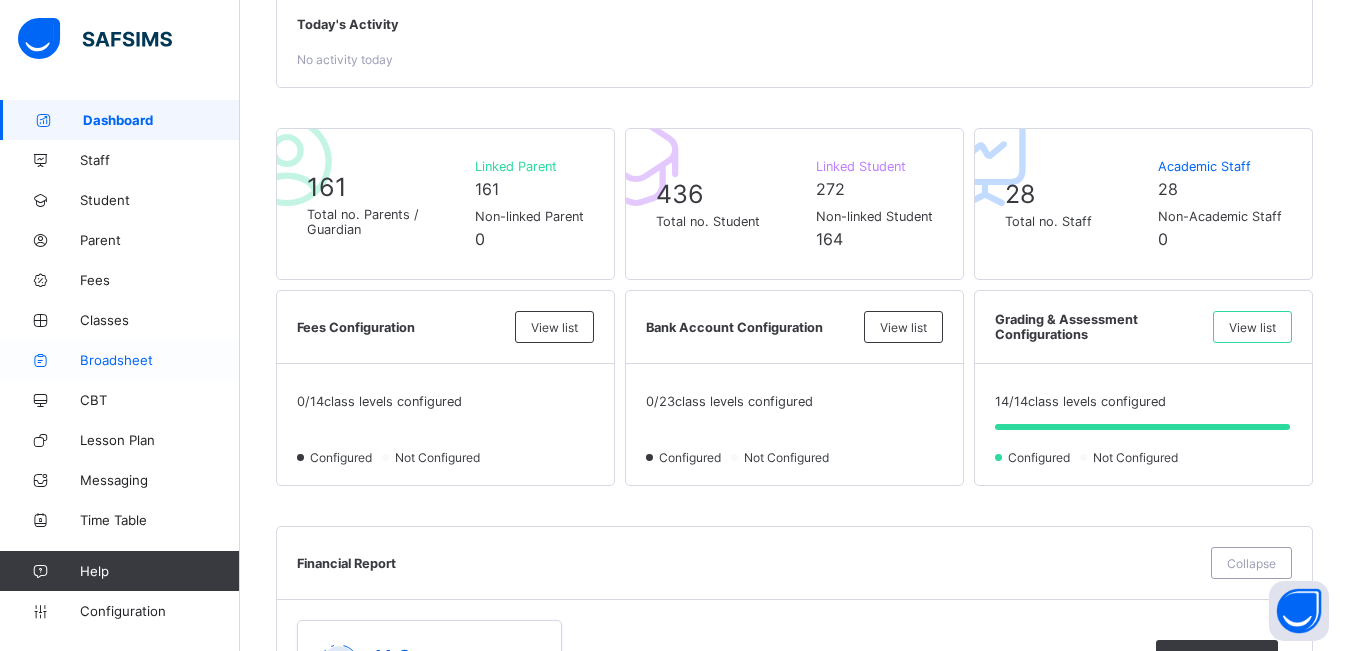 click on "Broadsheet" at bounding box center (160, 360) 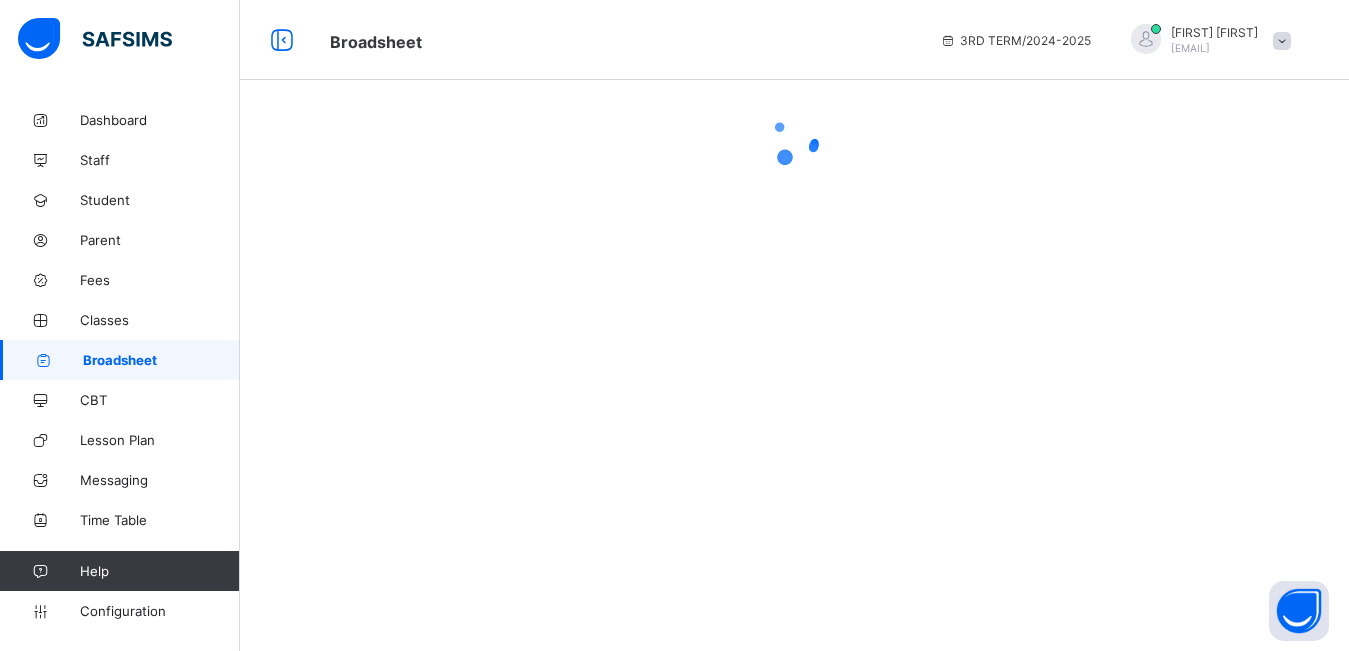 scroll, scrollTop: 0, scrollLeft: 0, axis: both 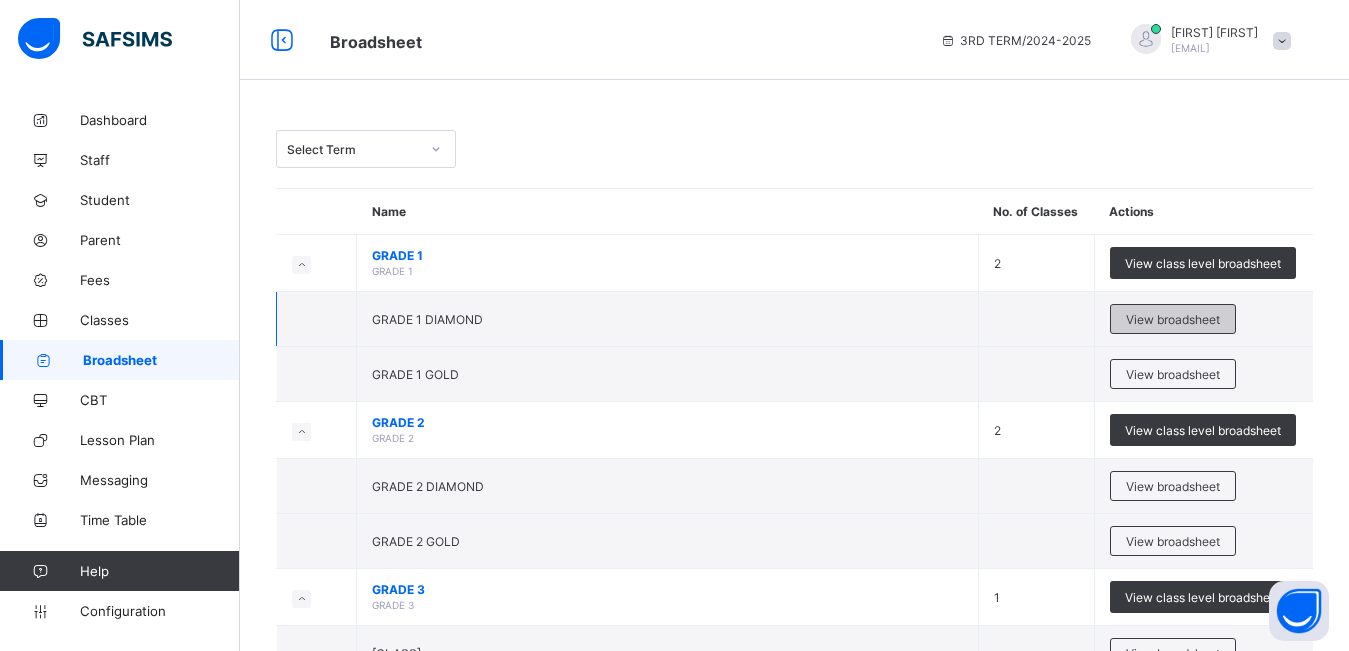 click on "View broadsheet" at bounding box center (1173, 319) 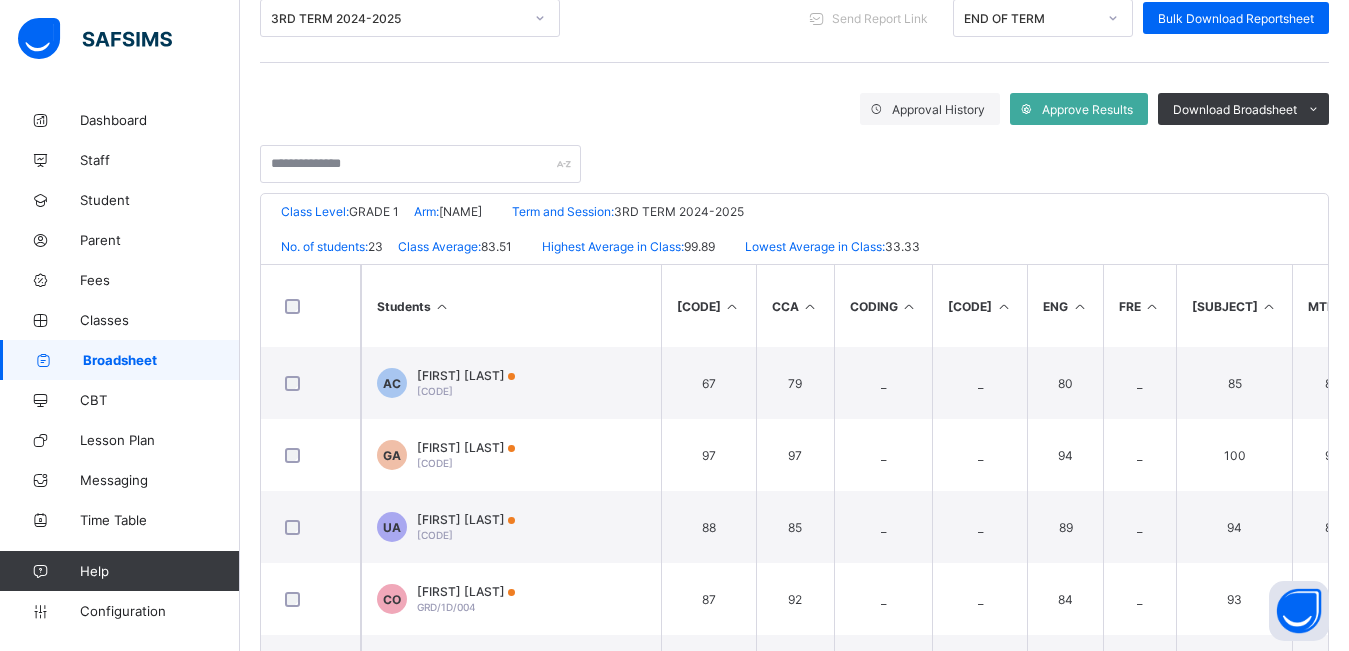 scroll, scrollTop: 279, scrollLeft: 0, axis: vertical 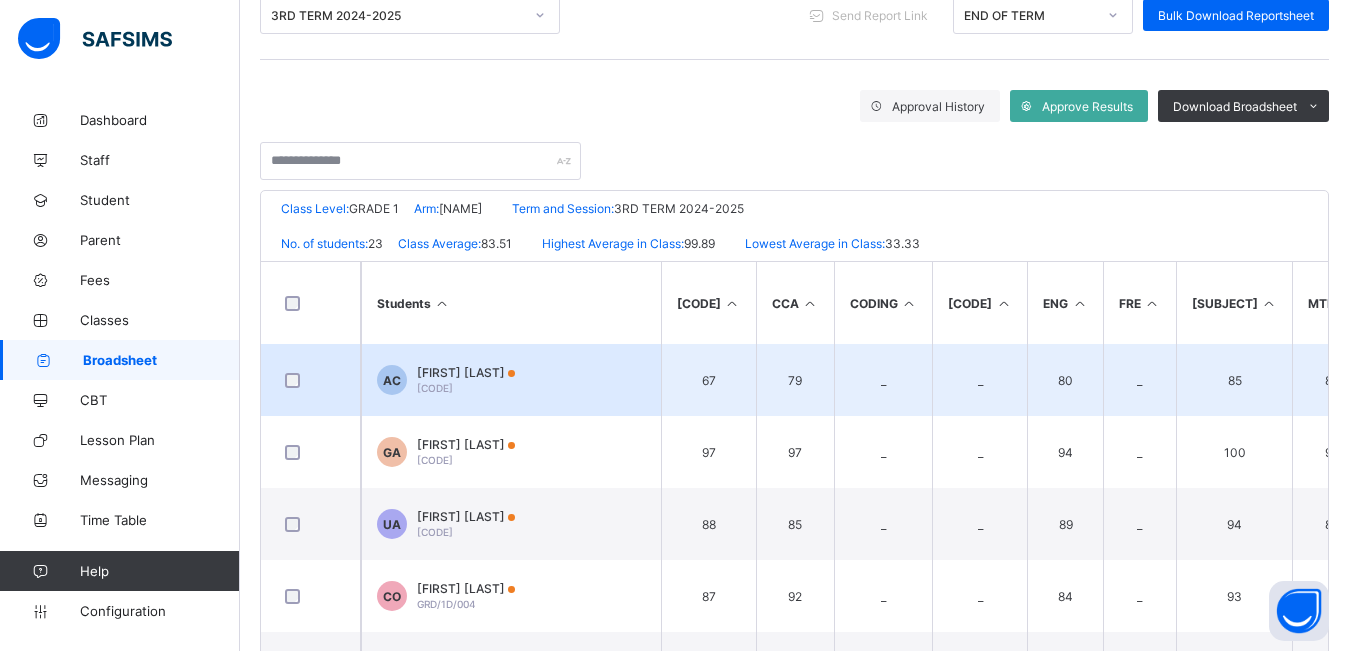 click on "[FIRST]  [LAST]" at bounding box center (466, 372) 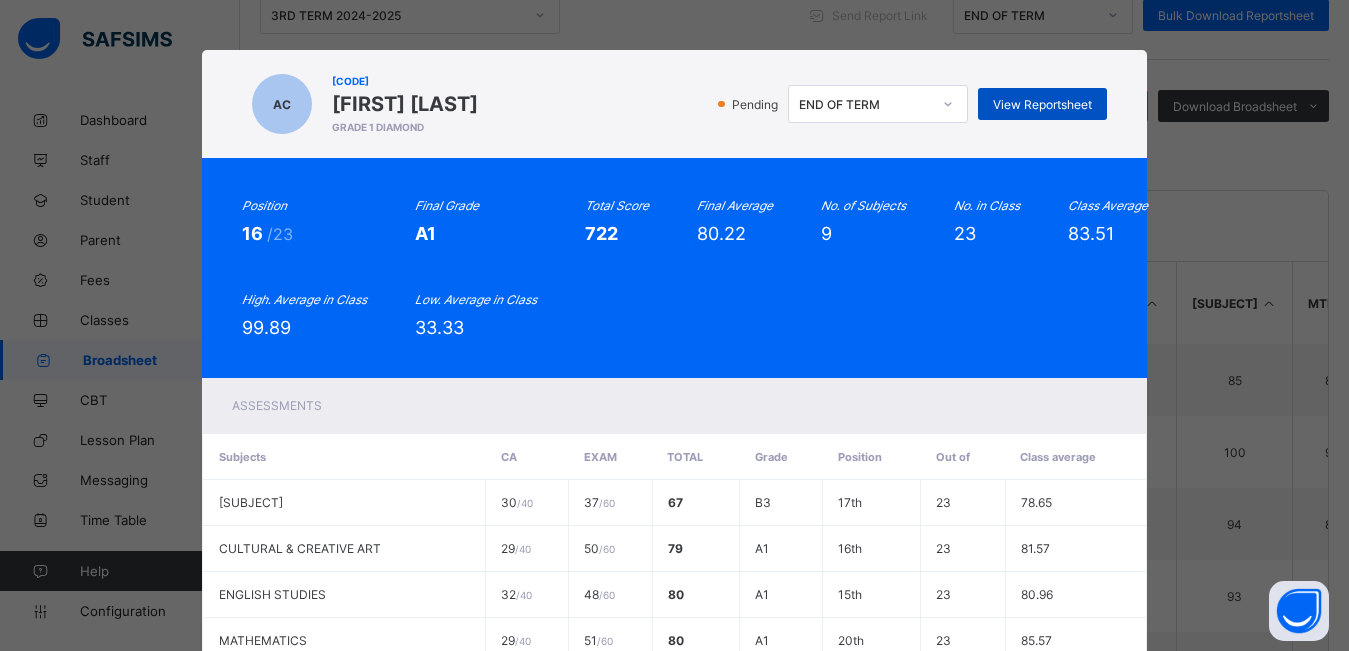 click on "View Reportsheet" at bounding box center [1042, 104] 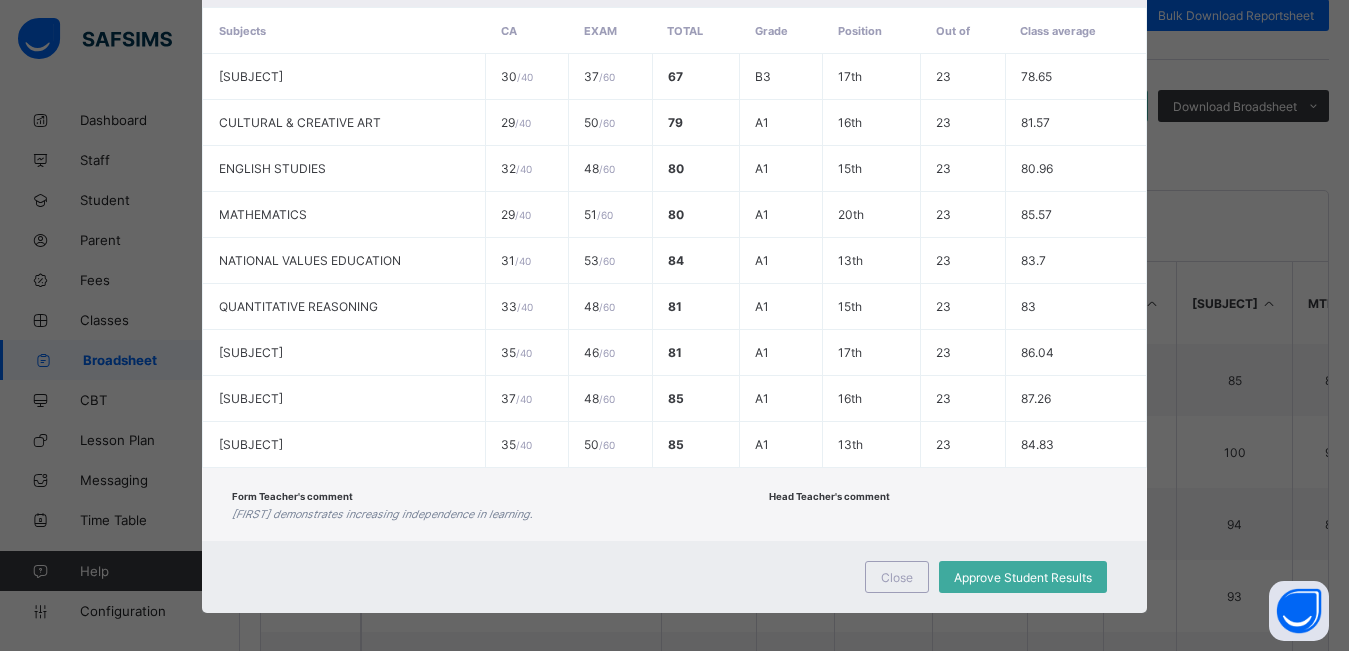 scroll, scrollTop: 438, scrollLeft: 0, axis: vertical 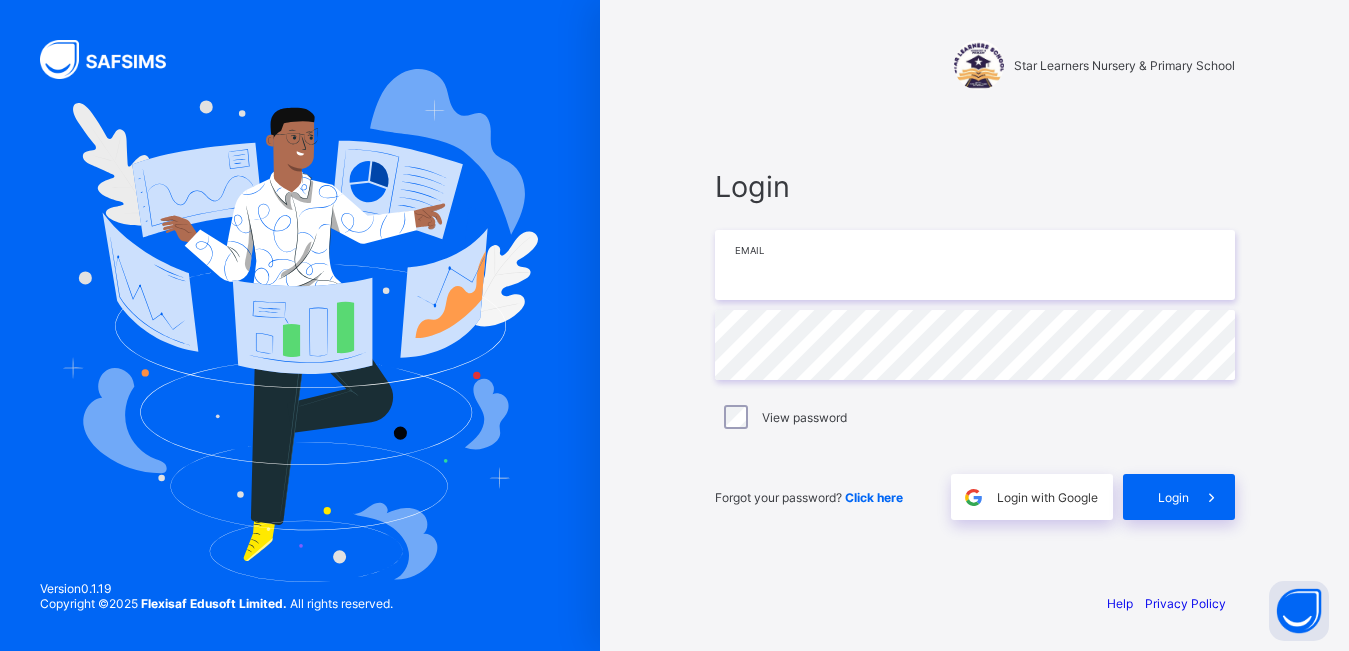 type on "**********" 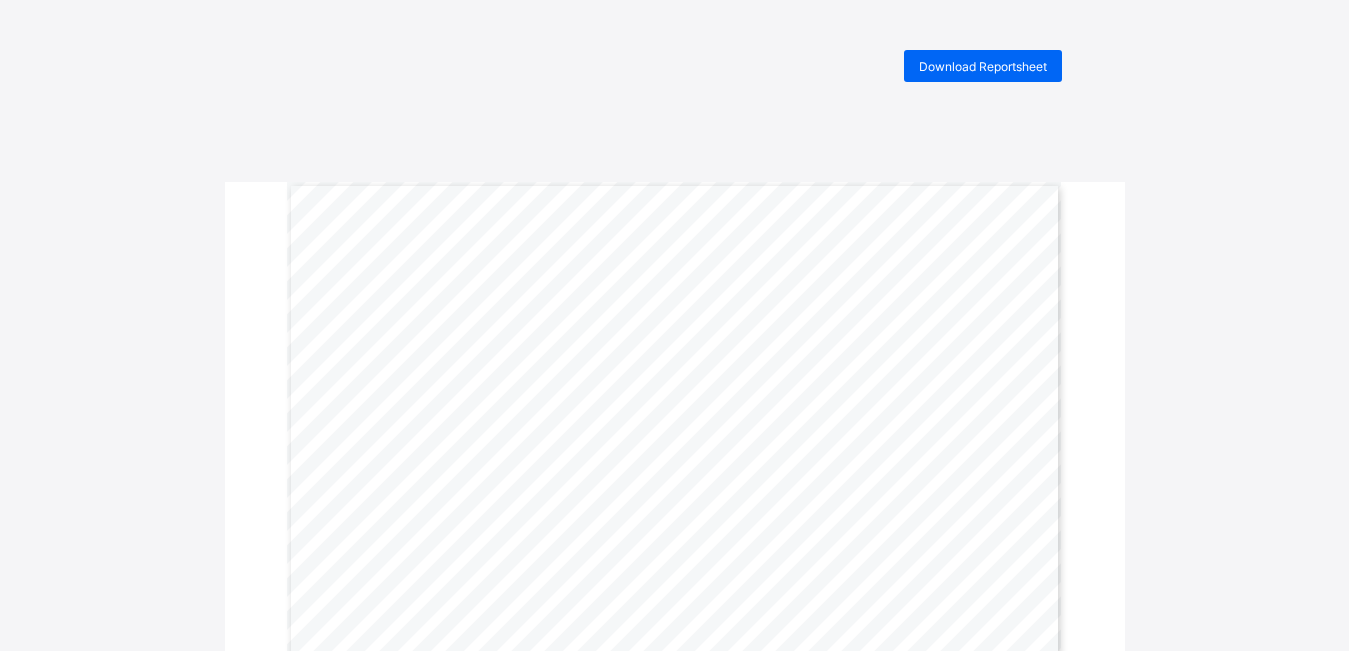 scroll, scrollTop: 0, scrollLeft: 0, axis: both 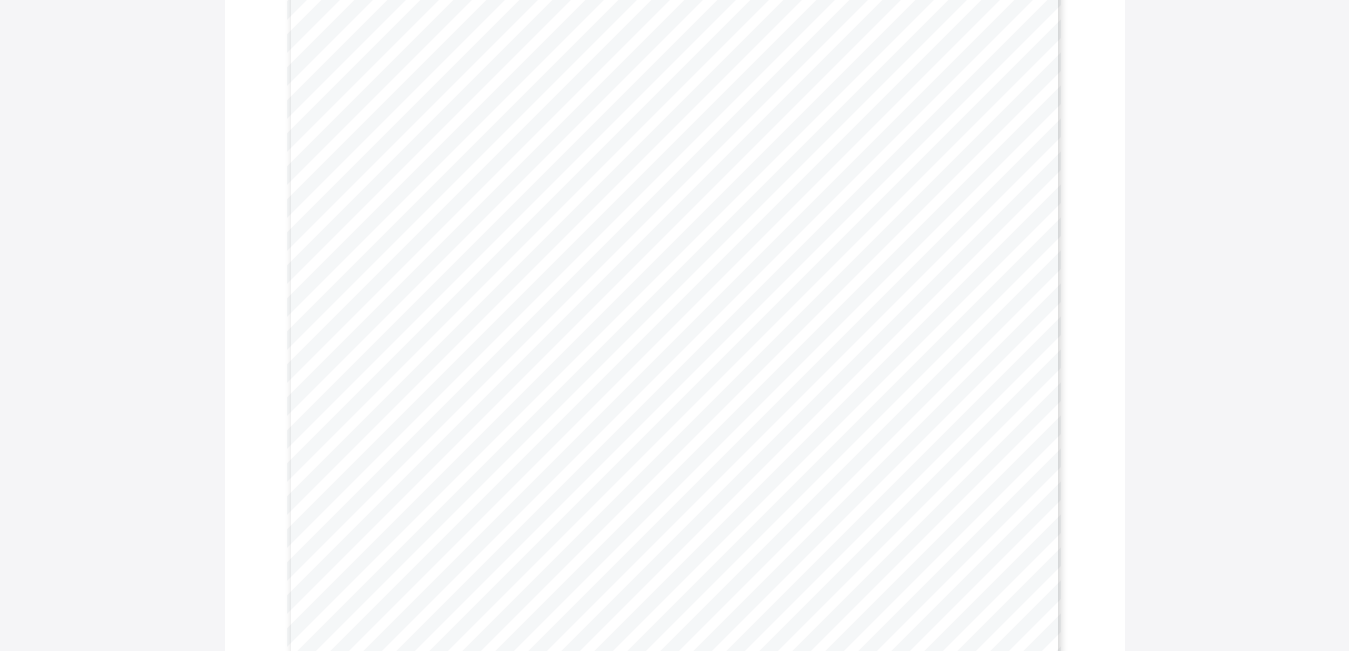 drag, startPoint x: 1348, startPoint y: 356, endPoint x: 1350, endPoint y: 305, distance: 51.0392 